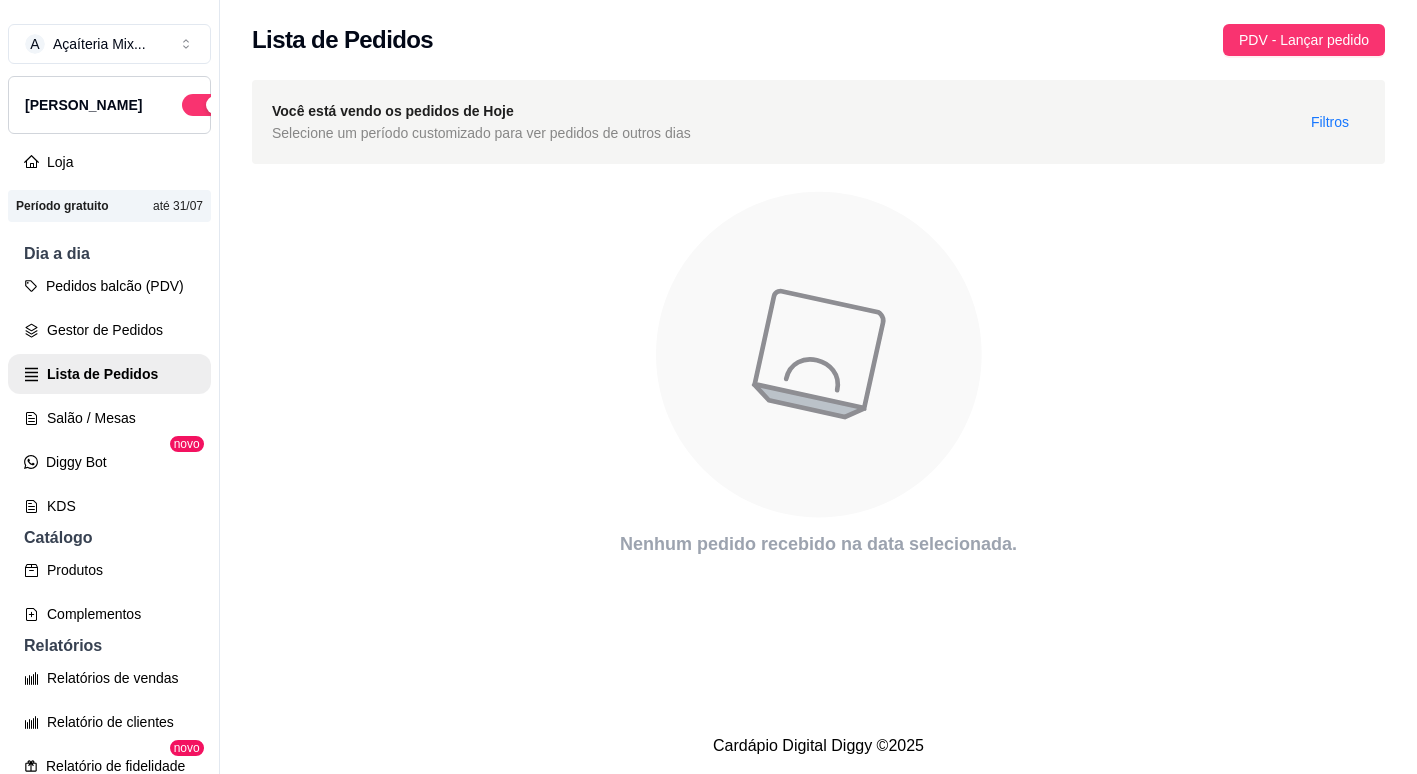 scroll, scrollTop: 0, scrollLeft: 0, axis: both 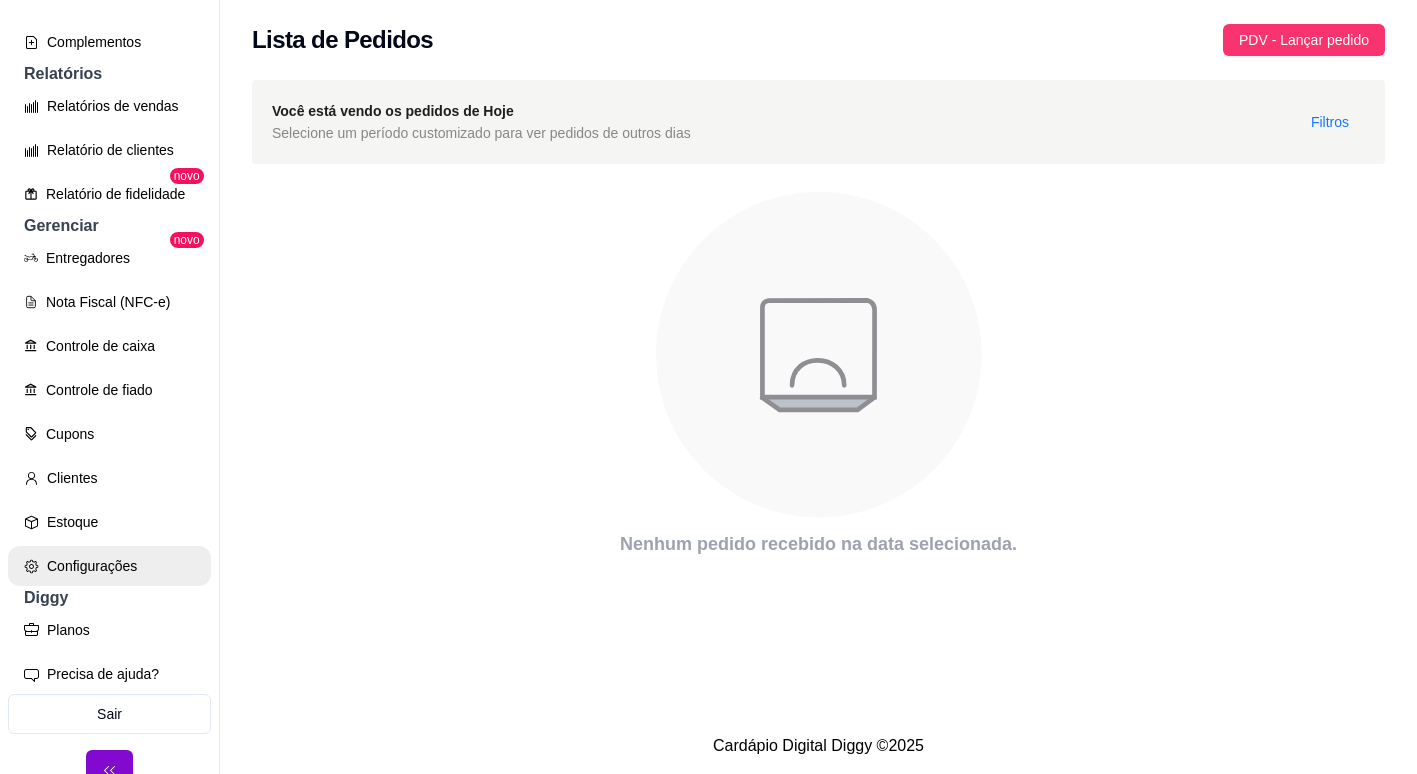 click on "Configurações" at bounding box center [109, 566] 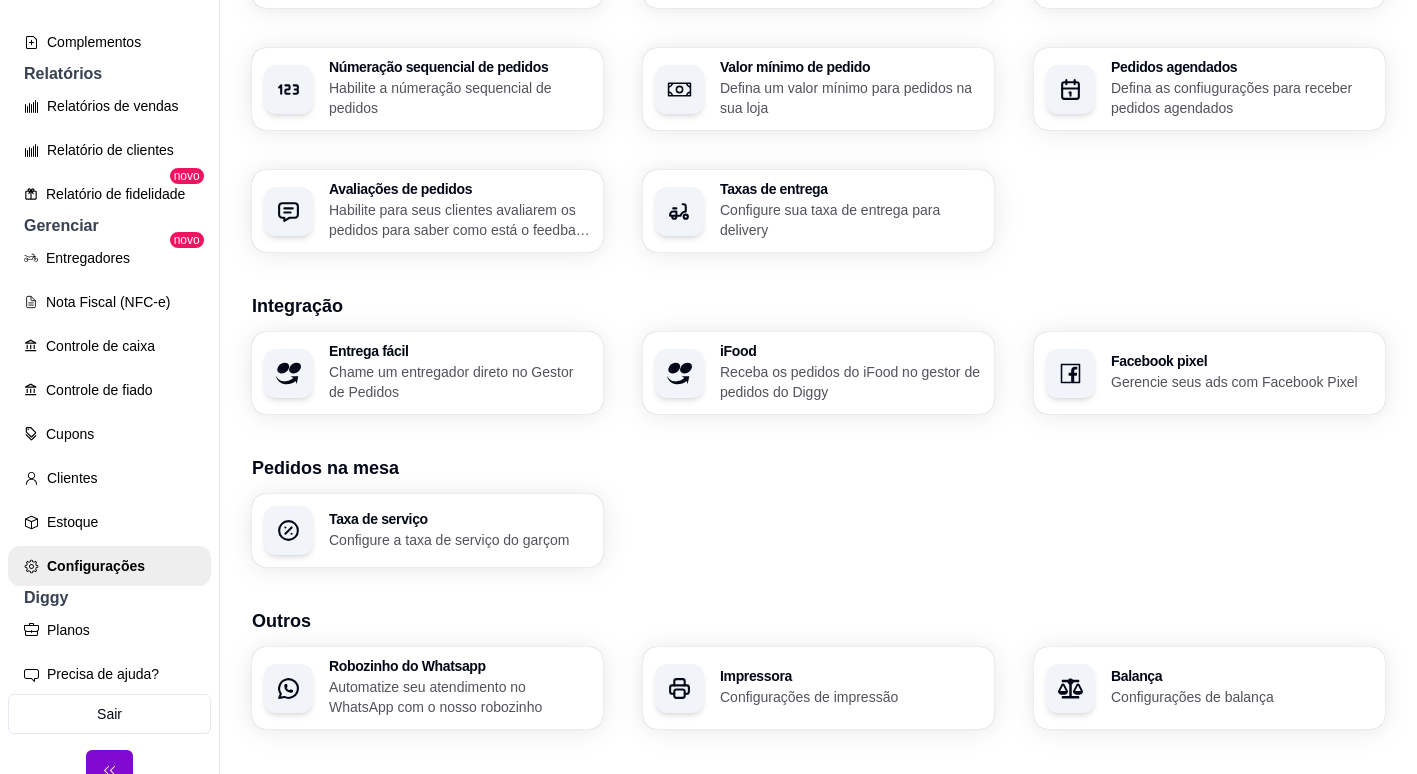 scroll, scrollTop: 650, scrollLeft: 0, axis: vertical 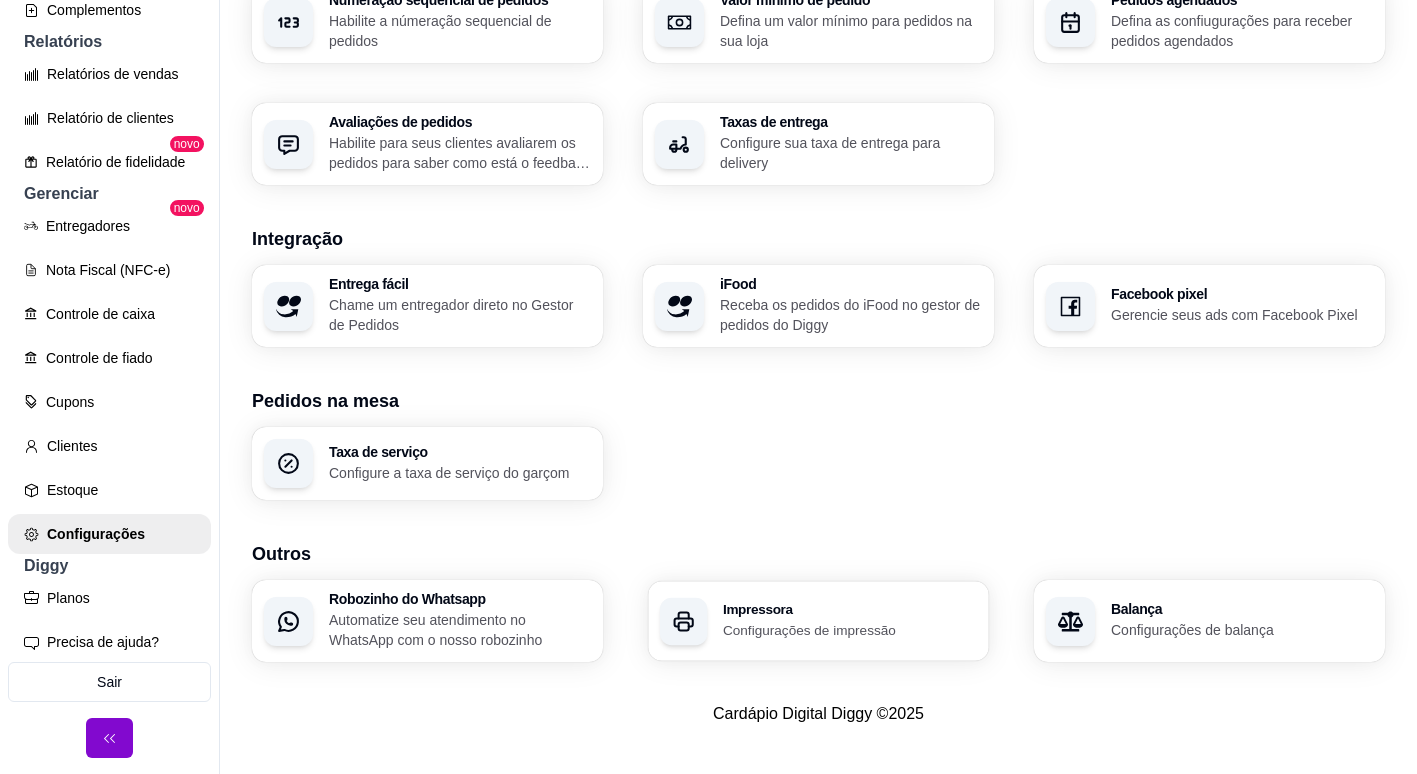 click on "Impressora Configurações de impressão" at bounding box center (818, 621) 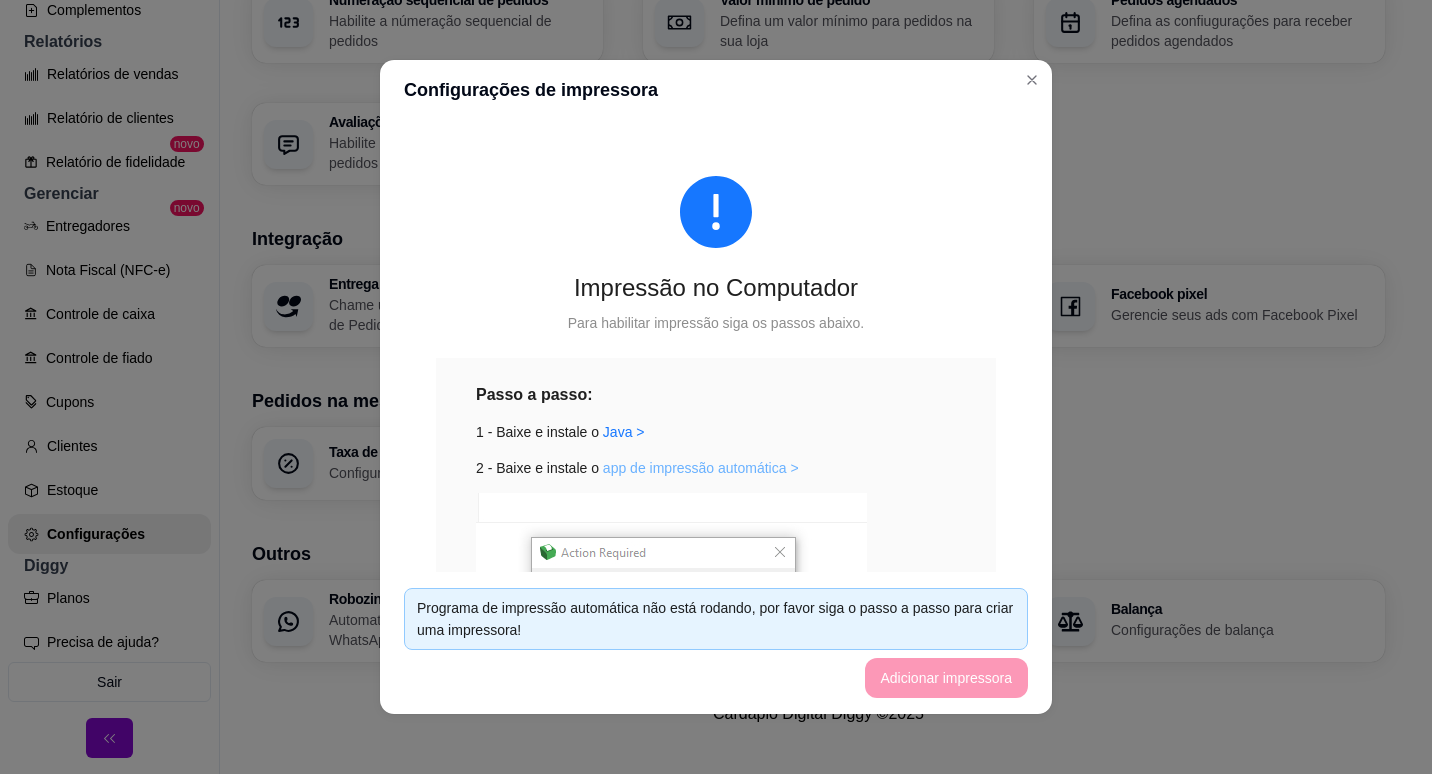 click on "app de impressão automática >" at bounding box center (701, 468) 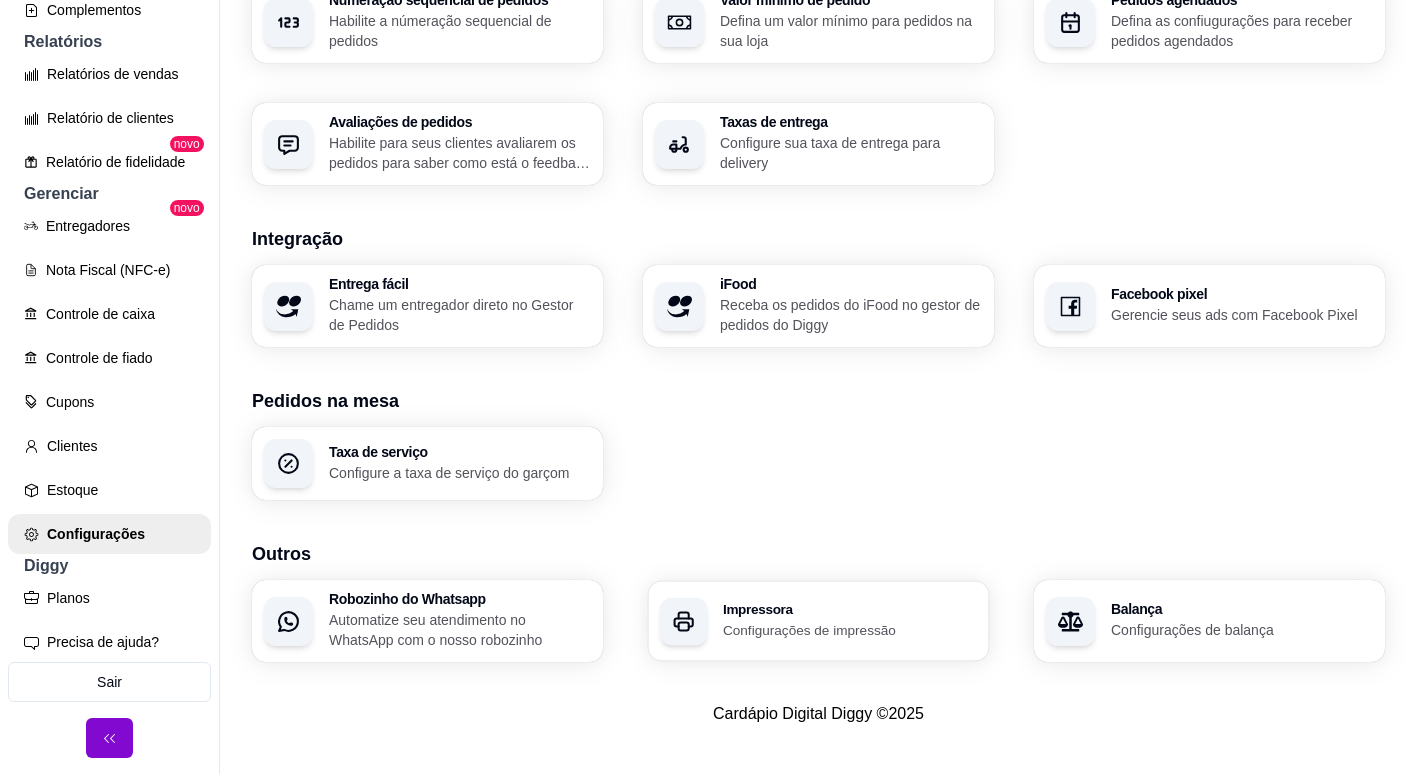 click on "Impressora Configurações de impressão" at bounding box center [818, 621] 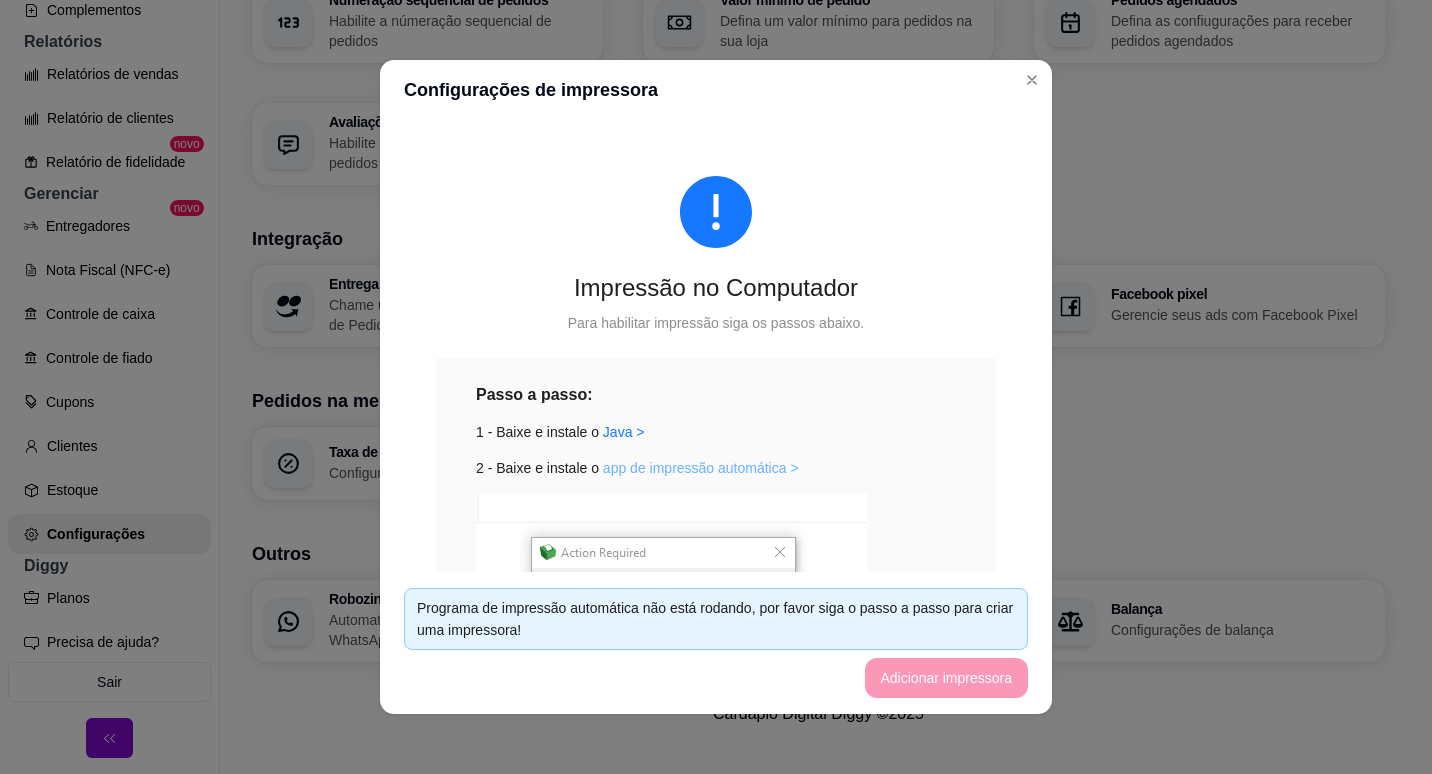 click on "app de impressão automática >" at bounding box center (701, 468) 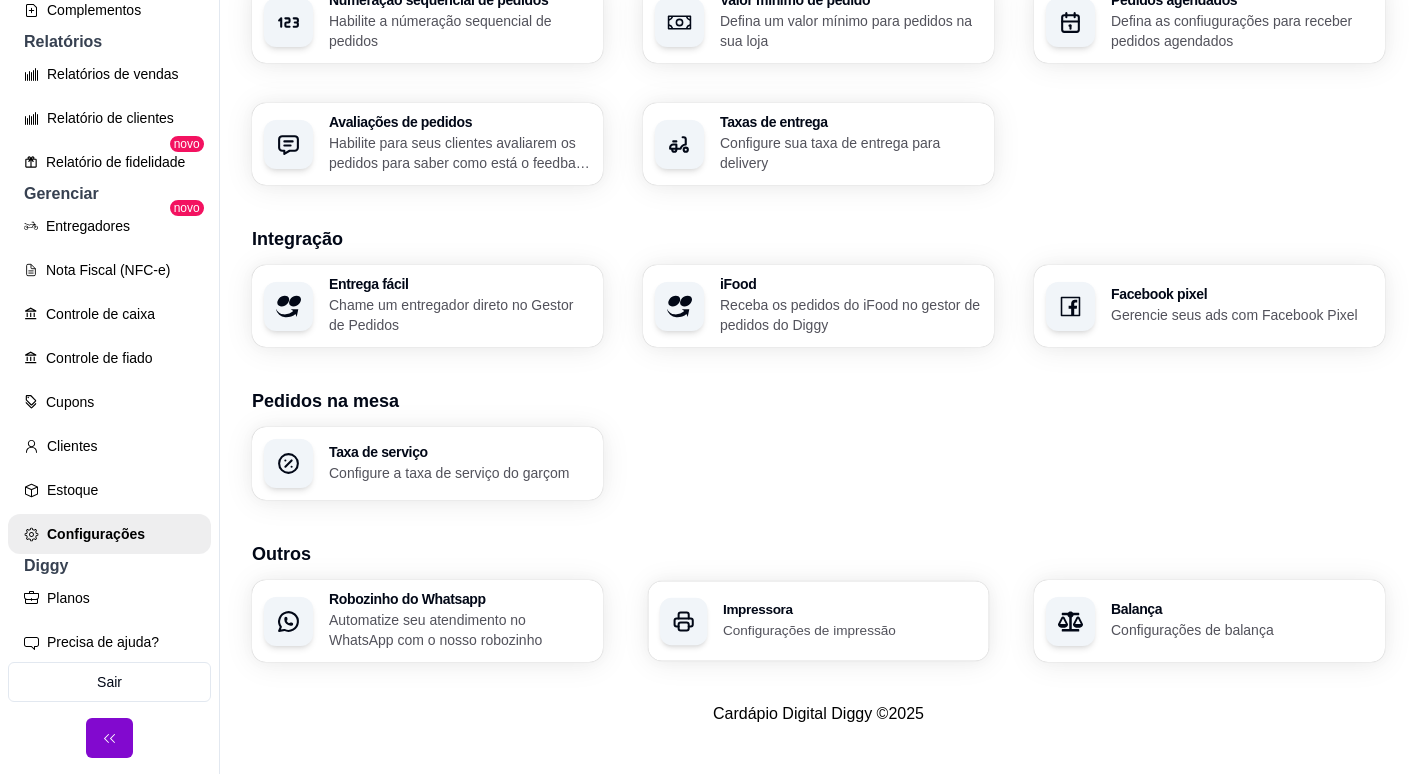 click on "Configurações de impressão" at bounding box center [850, 629] 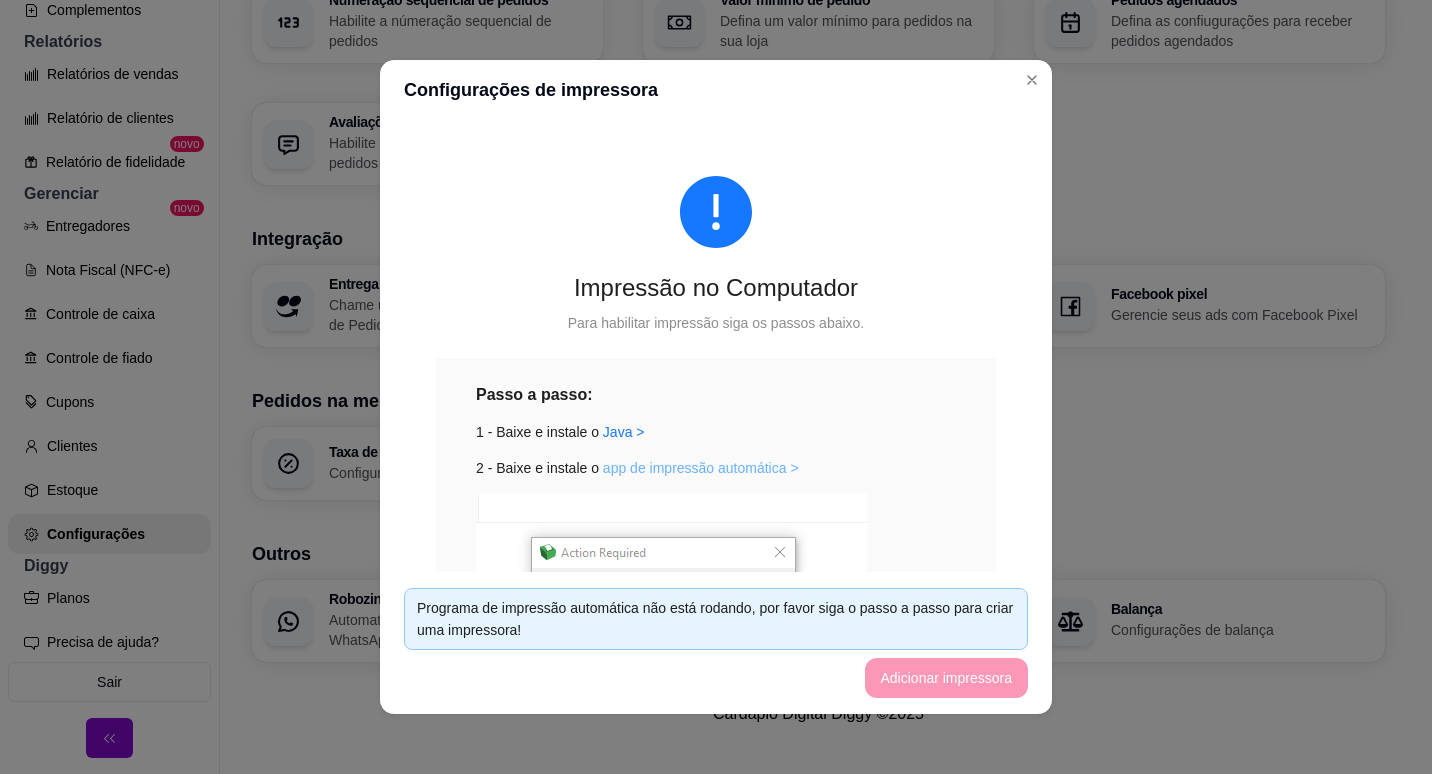 click on "app de impressão automática >" at bounding box center (701, 468) 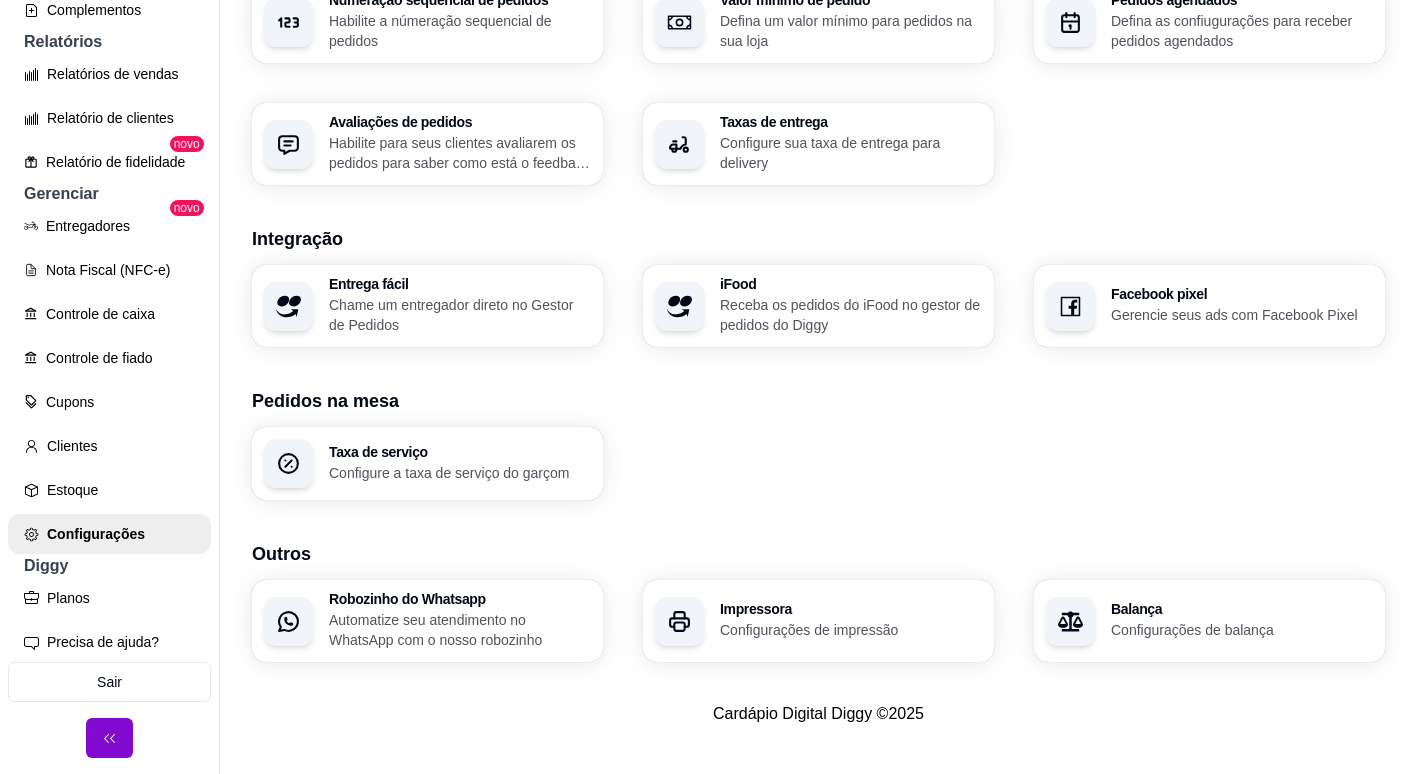 scroll, scrollTop: 0, scrollLeft: 0, axis: both 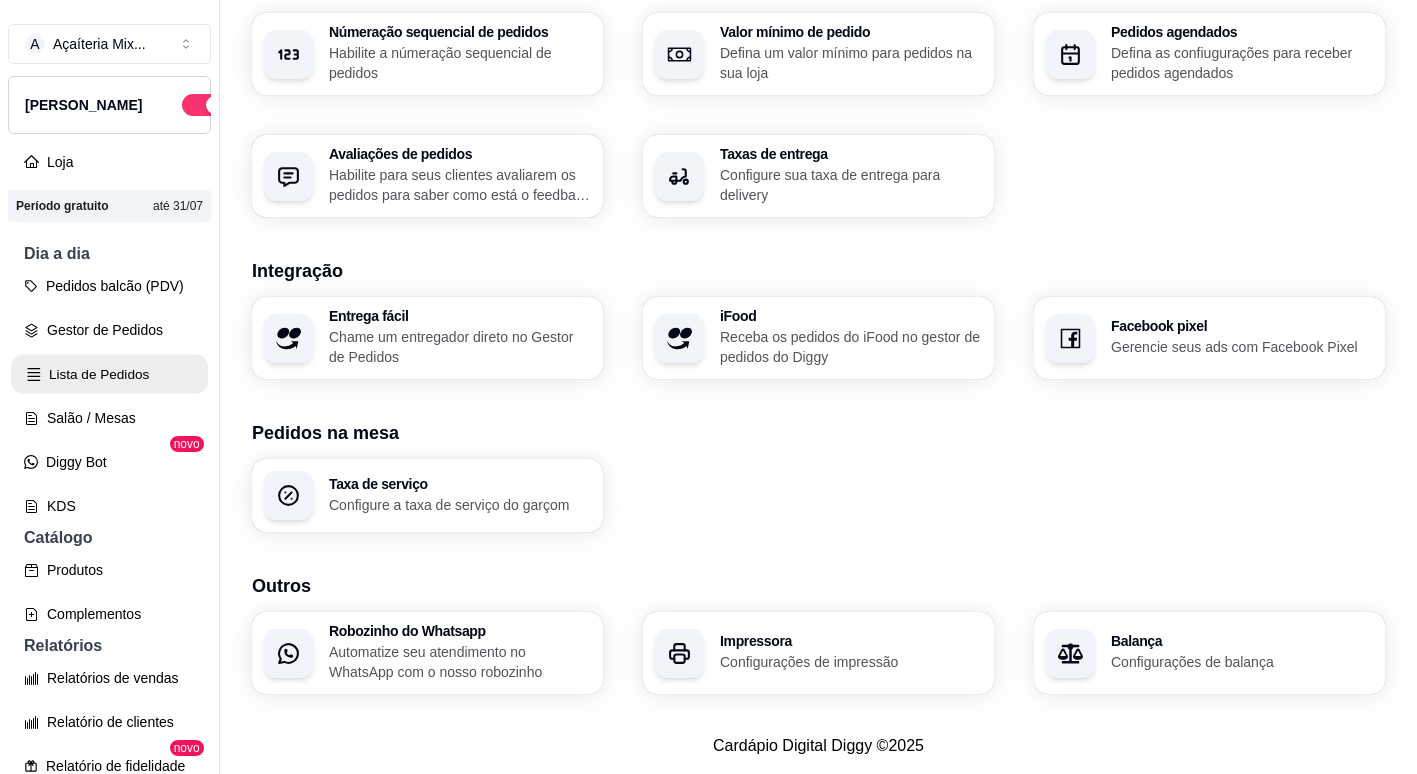 click on "Lista de Pedidos" at bounding box center (109, 374) 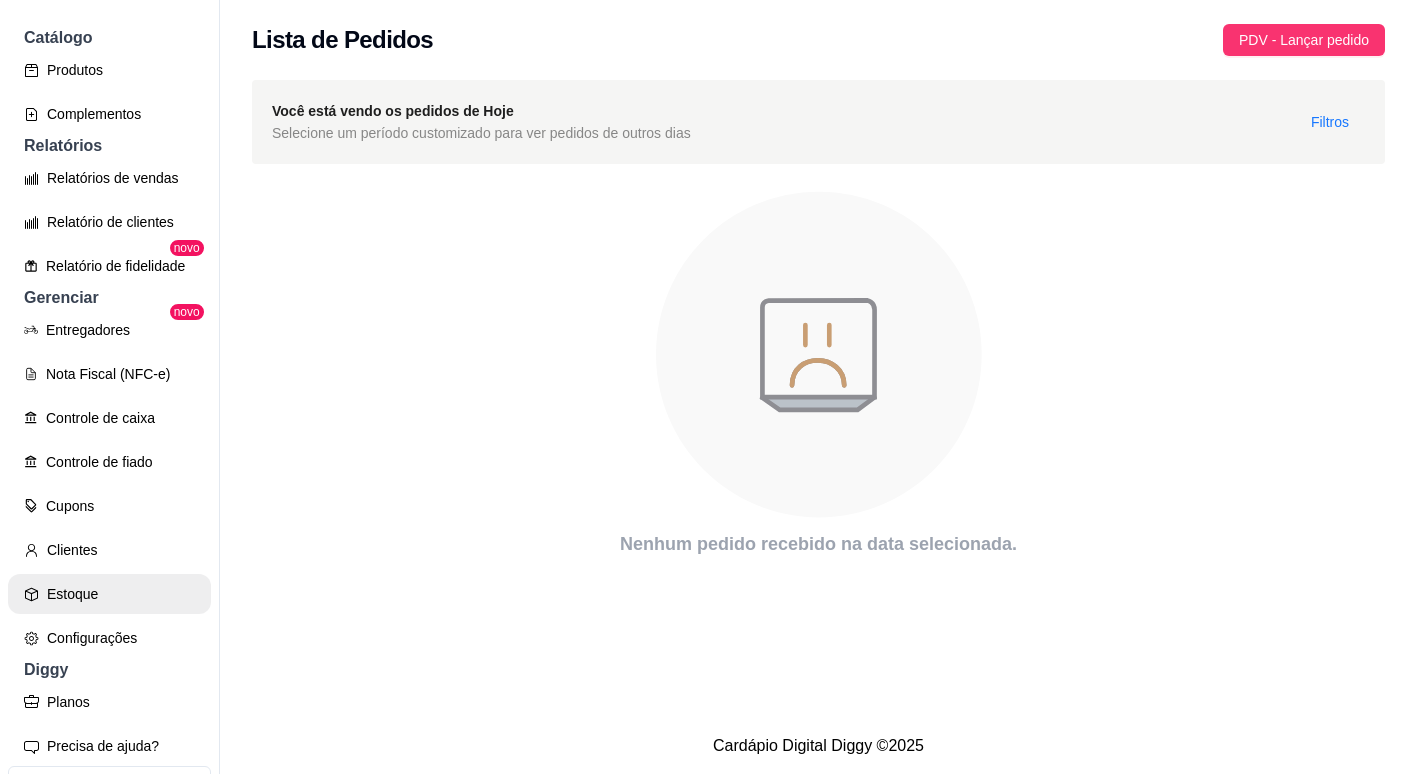 scroll, scrollTop: 596, scrollLeft: 0, axis: vertical 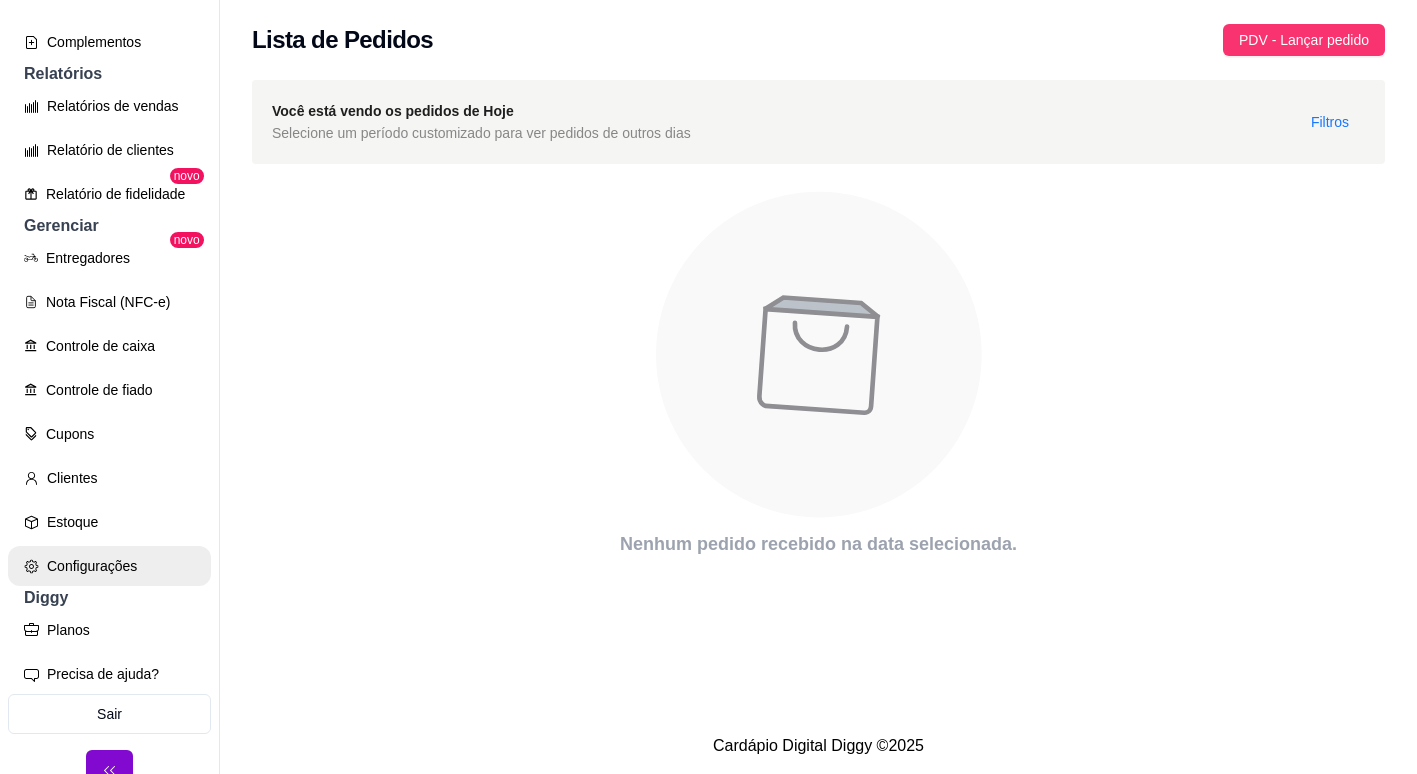 click on "Configurações" at bounding box center [109, 566] 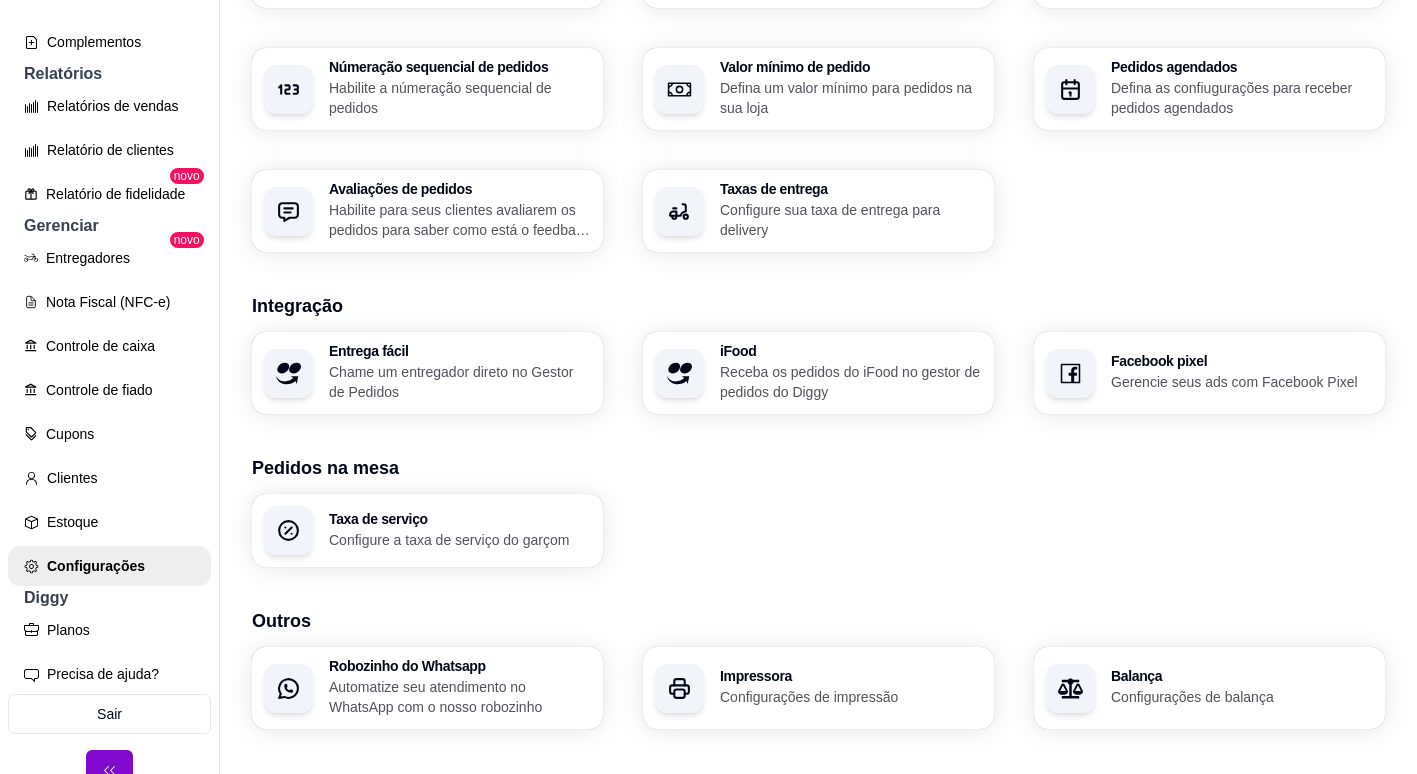 scroll, scrollTop: 650, scrollLeft: 0, axis: vertical 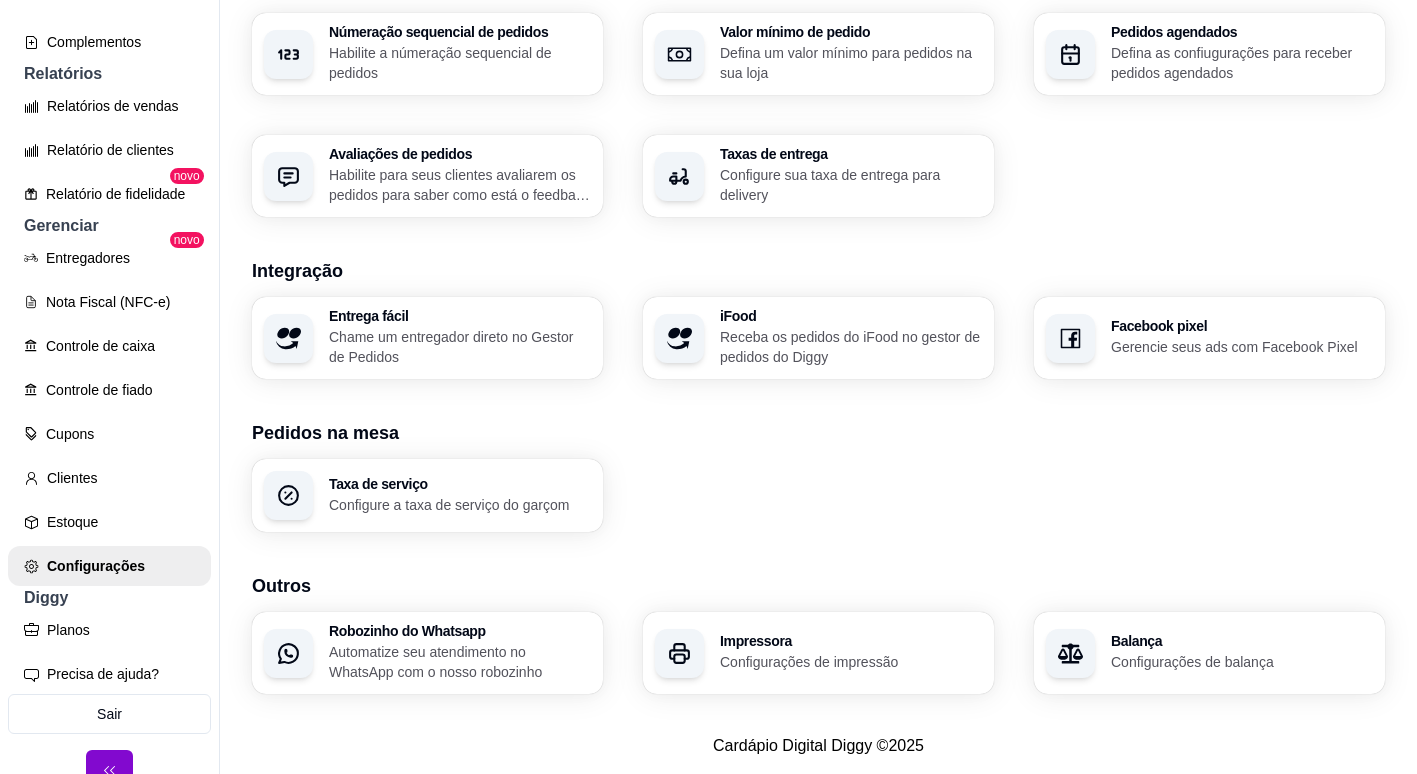 click on "Configurações de impressão" at bounding box center [851, 662] 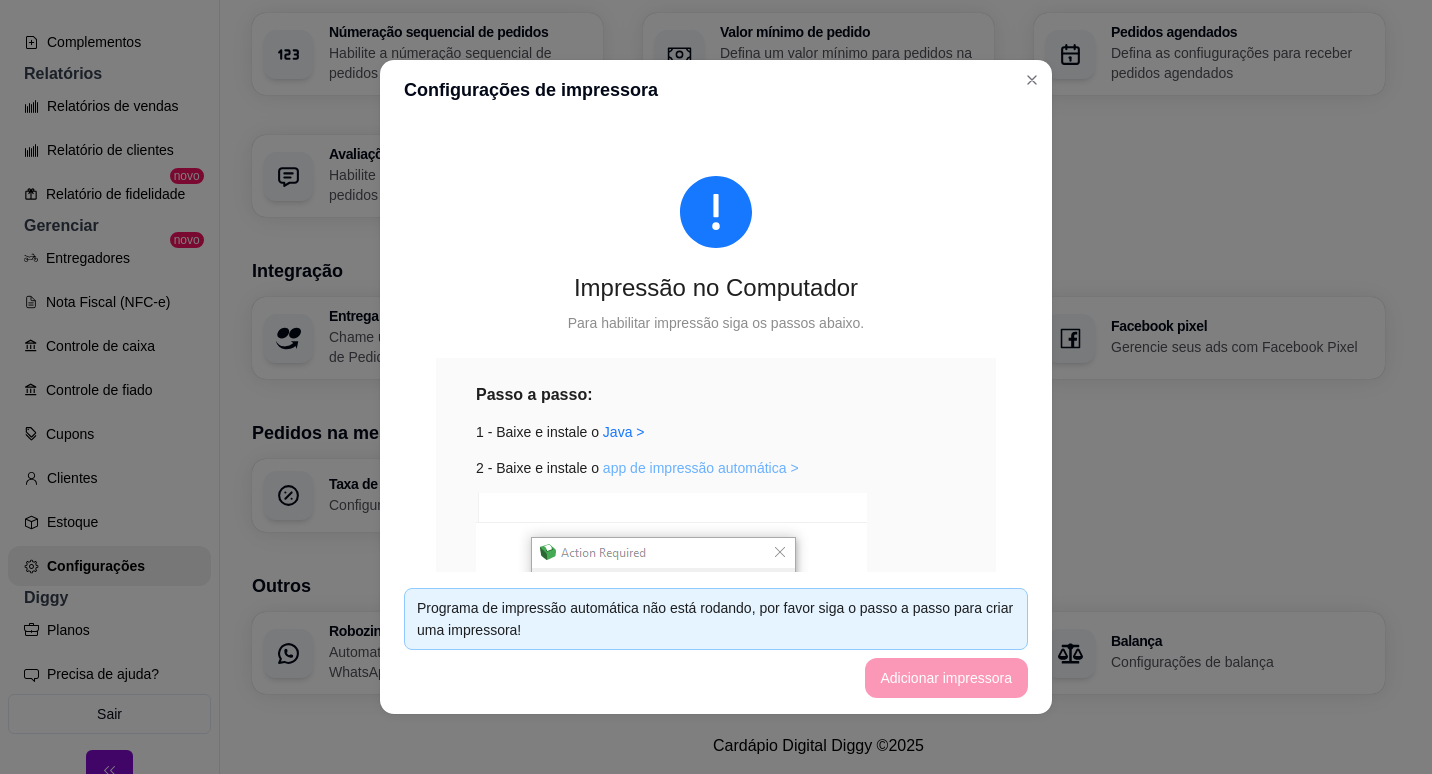 click on "app de impressão automática >" at bounding box center [701, 468] 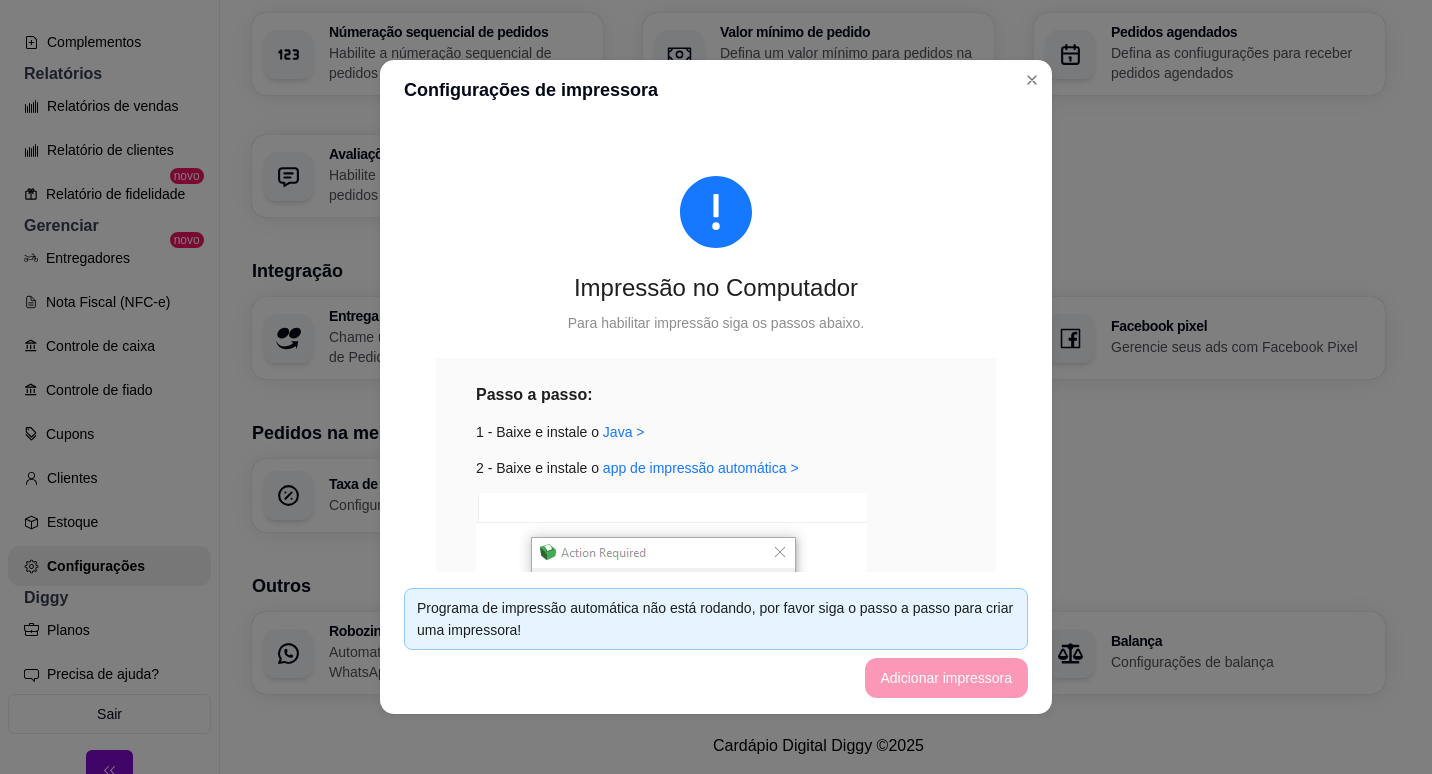 click on "Passo a passo: 1 - Baixe e instale o   [GEOGRAPHIC_DATA] > 2 - Baixe e instale o   app de impressão automática >   3 - Pressione allow e remember this decision 4 - Atualize essa página!" at bounding box center [716, 609] 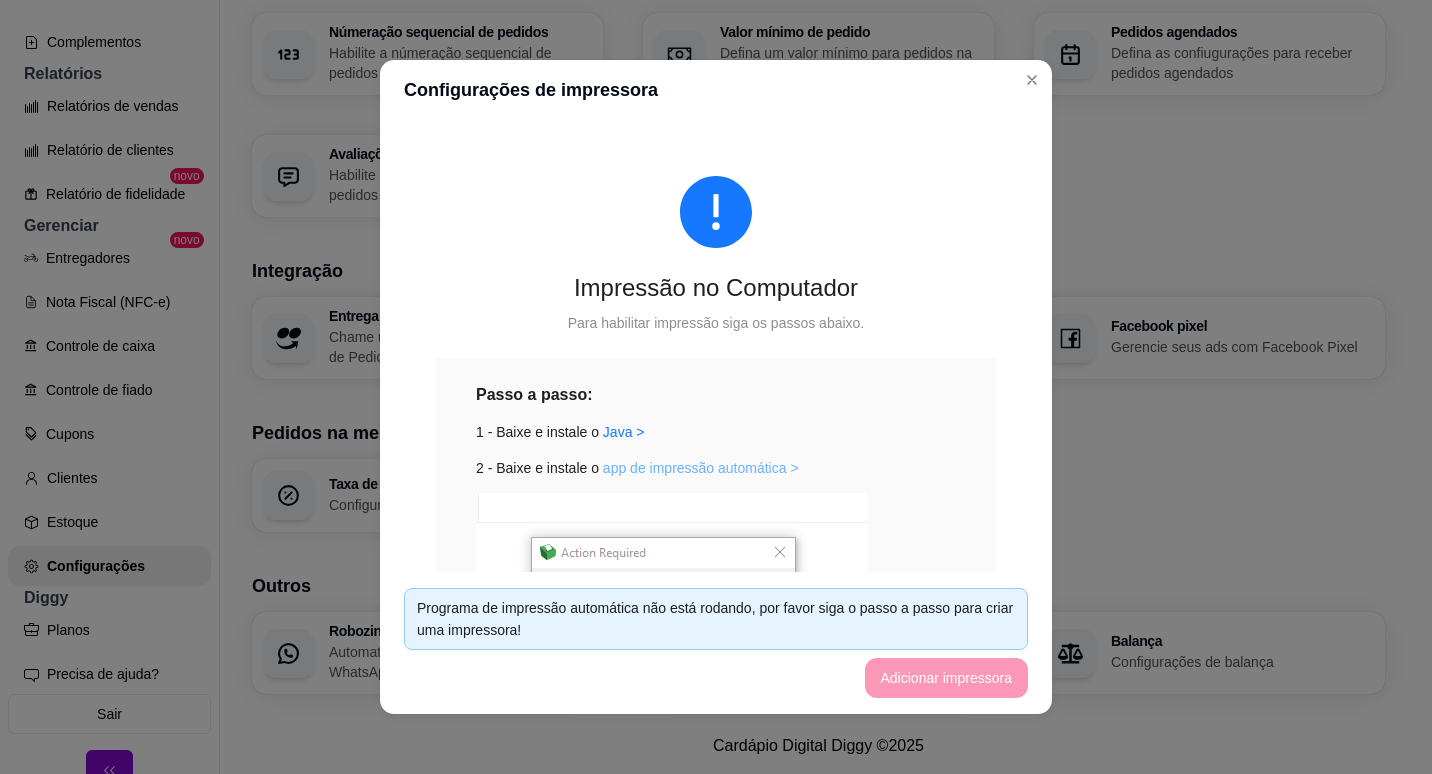 click on "app de impressão automática >" at bounding box center [701, 468] 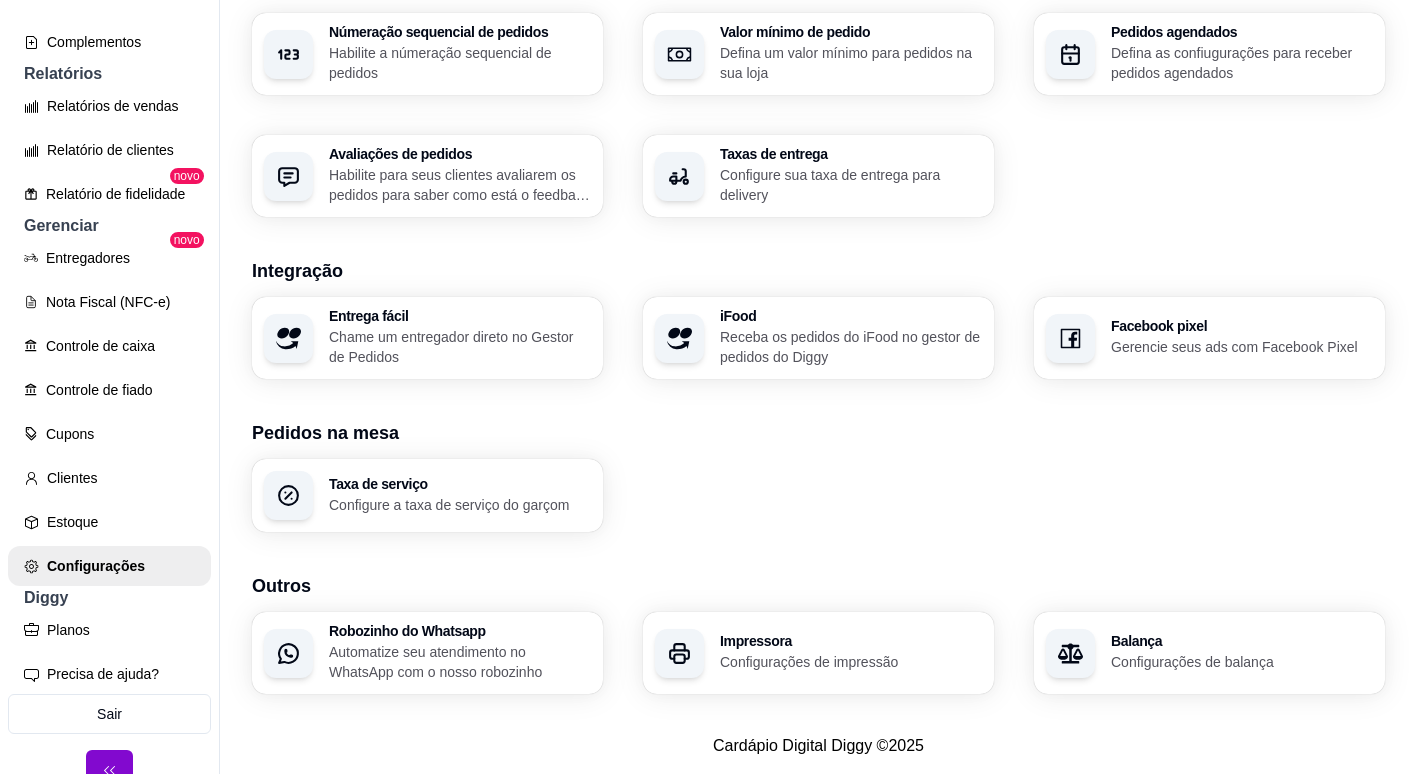 click on "Impressora Configurações de impressão" at bounding box center [851, 653] 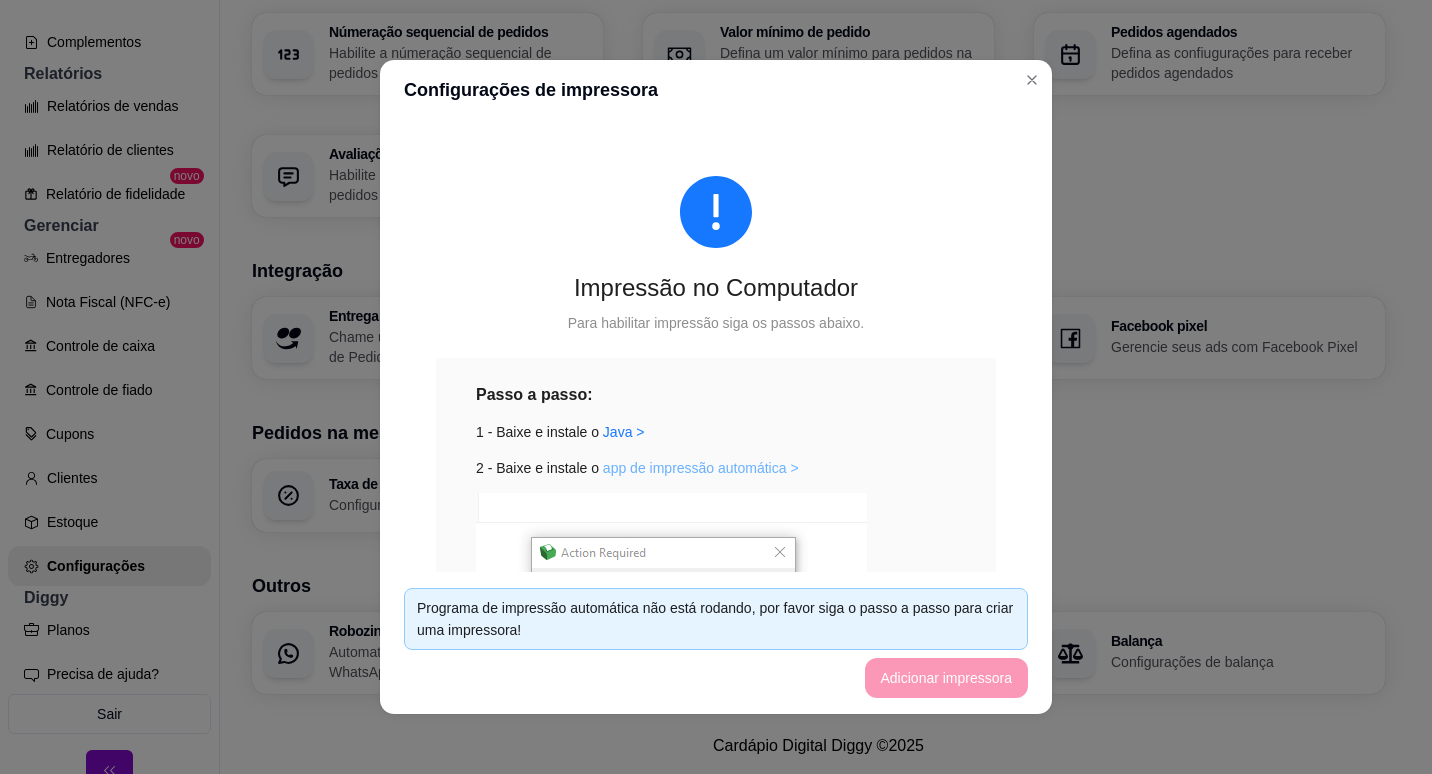 click on "app de impressão automática >" at bounding box center [701, 468] 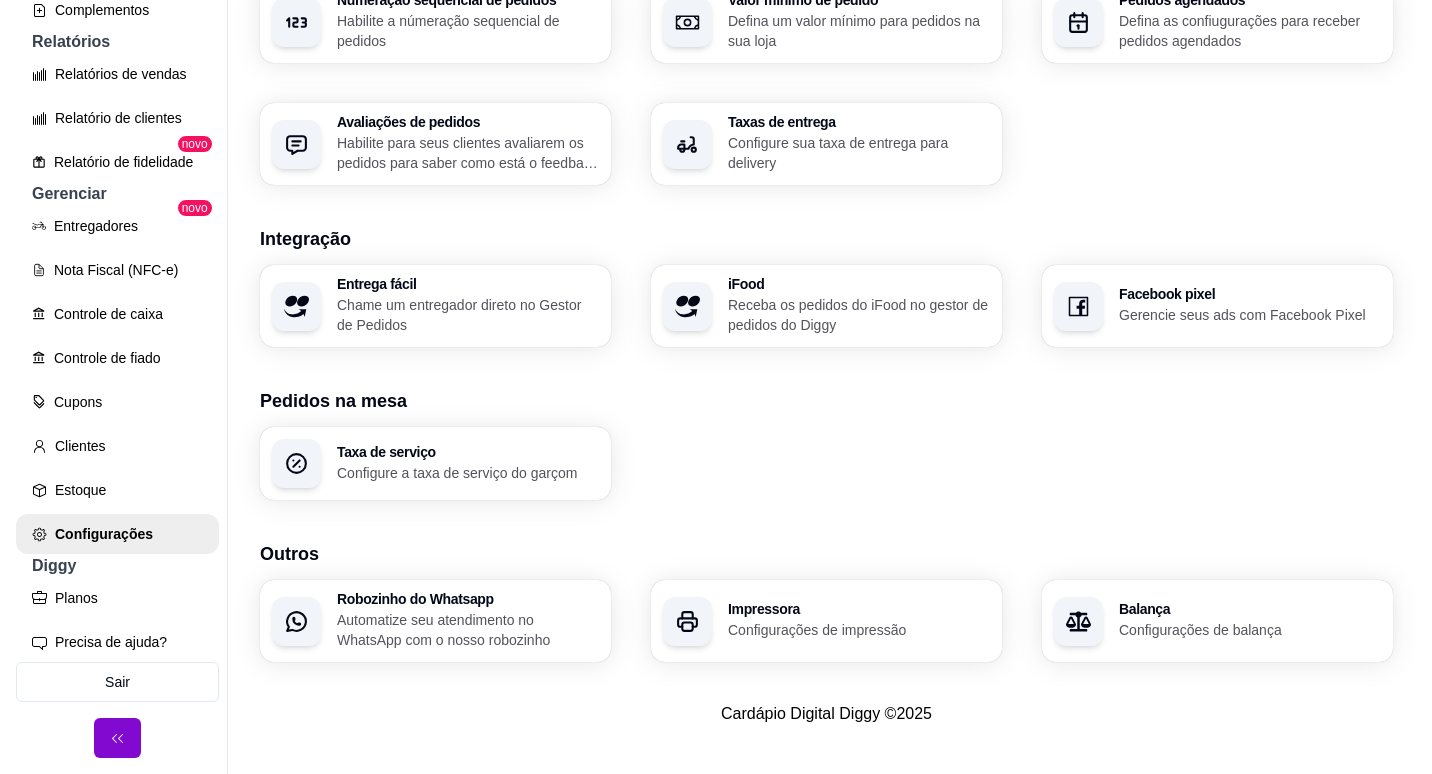scroll, scrollTop: 0, scrollLeft: 0, axis: both 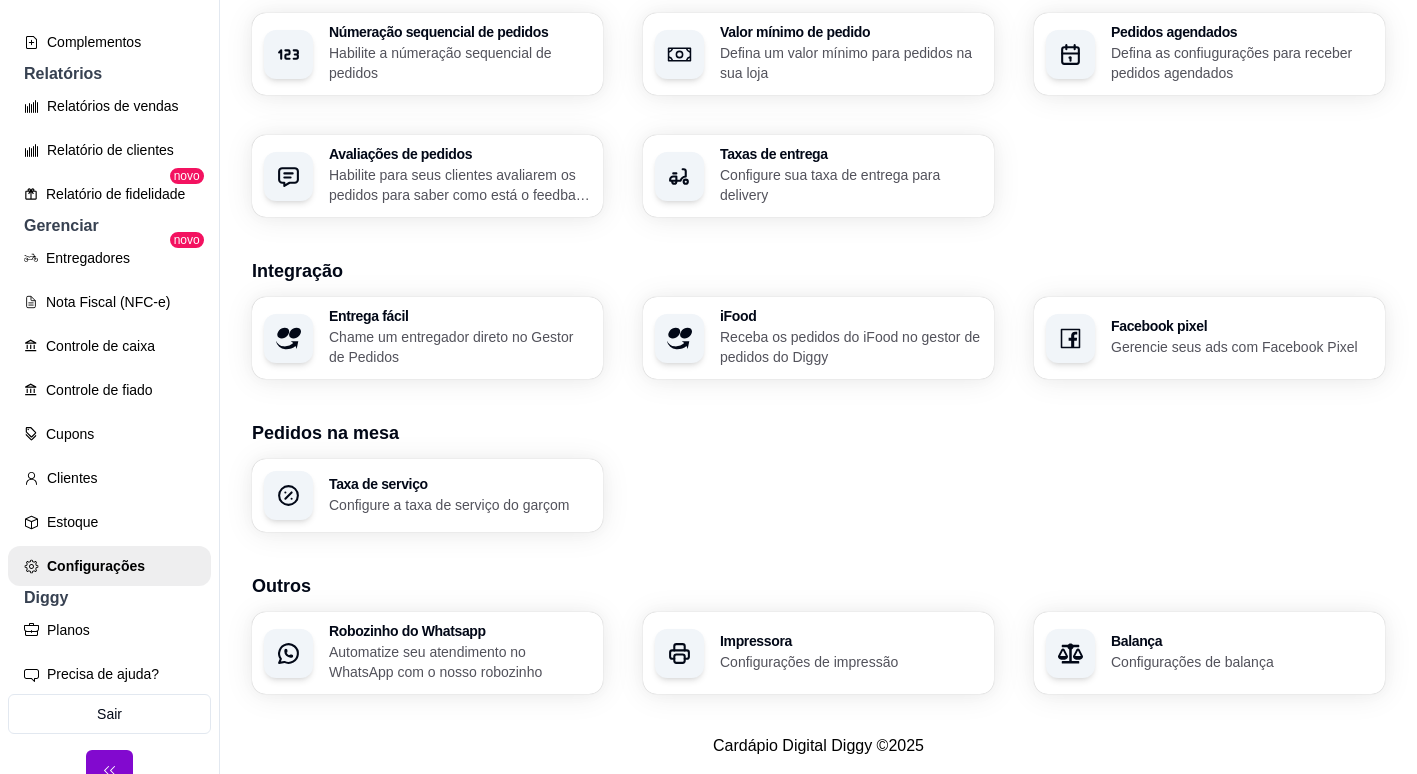 click on "Impressora Configurações de impressão" at bounding box center [818, 653] 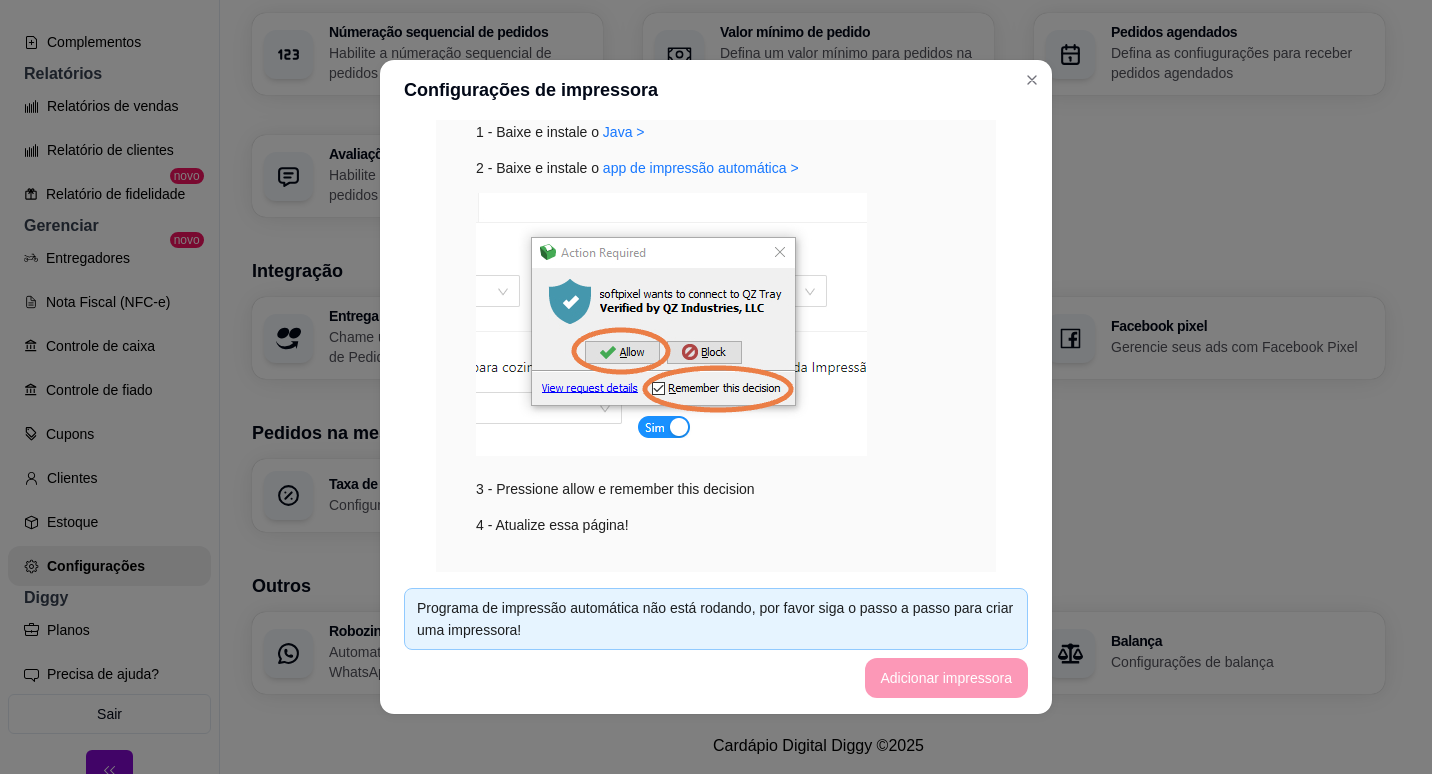 scroll, scrollTop: 358, scrollLeft: 0, axis: vertical 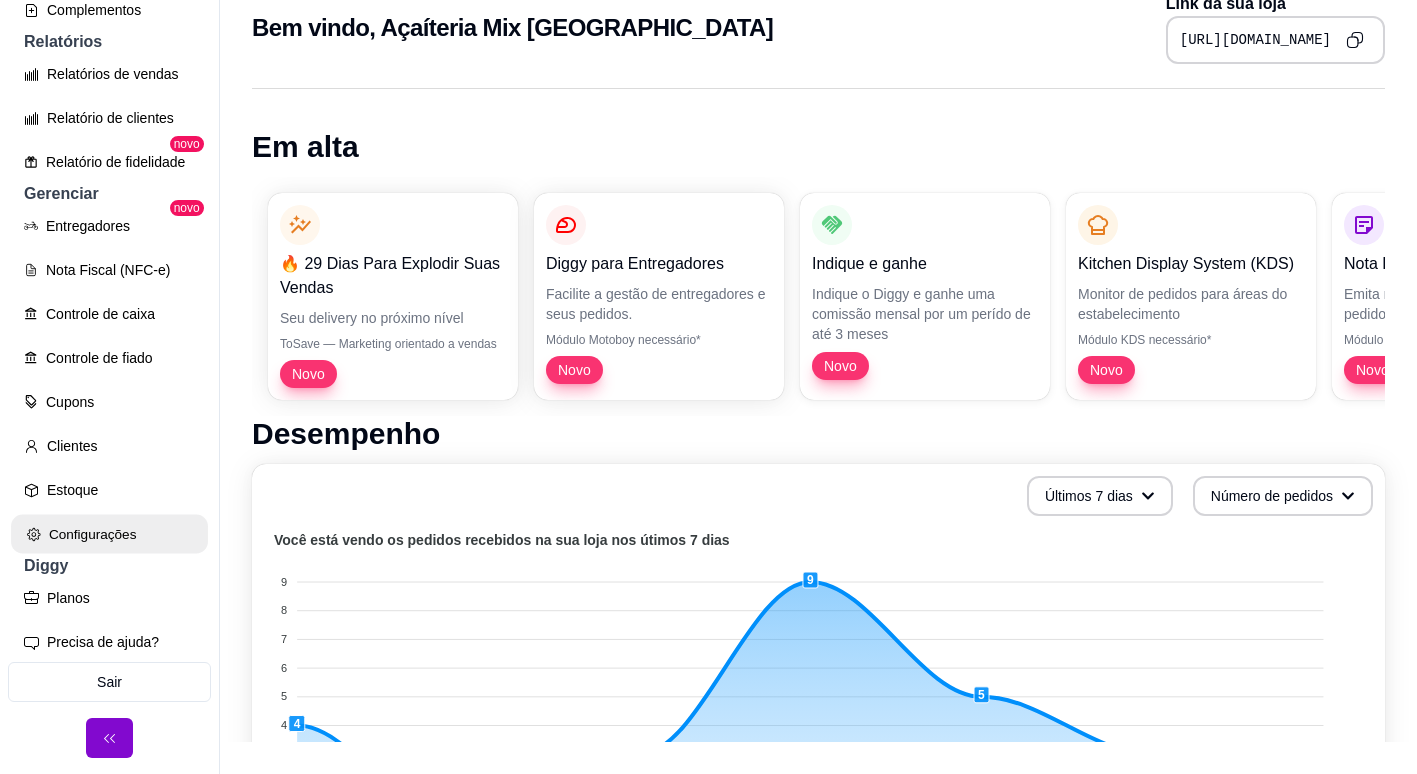 click on "Configurações" at bounding box center [109, 534] 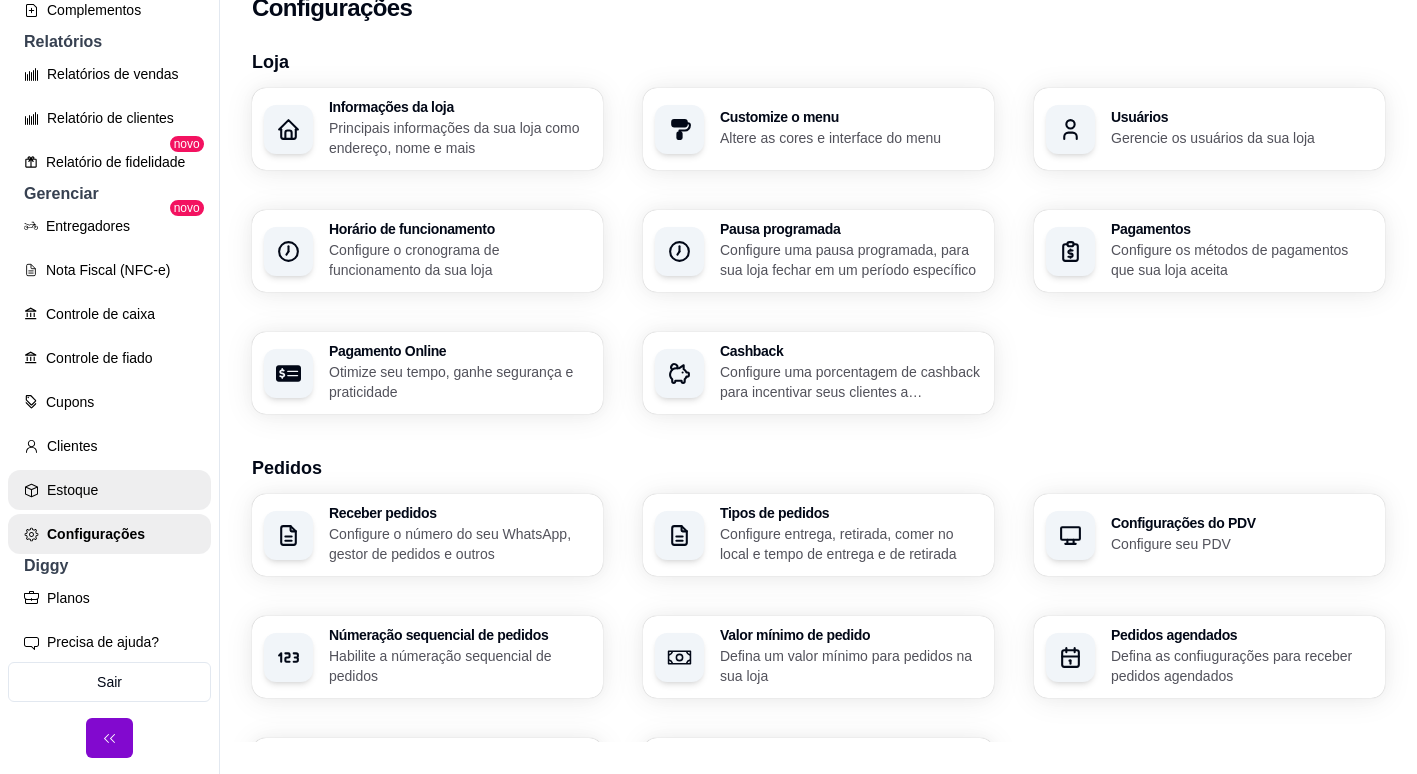 scroll, scrollTop: 0, scrollLeft: 0, axis: both 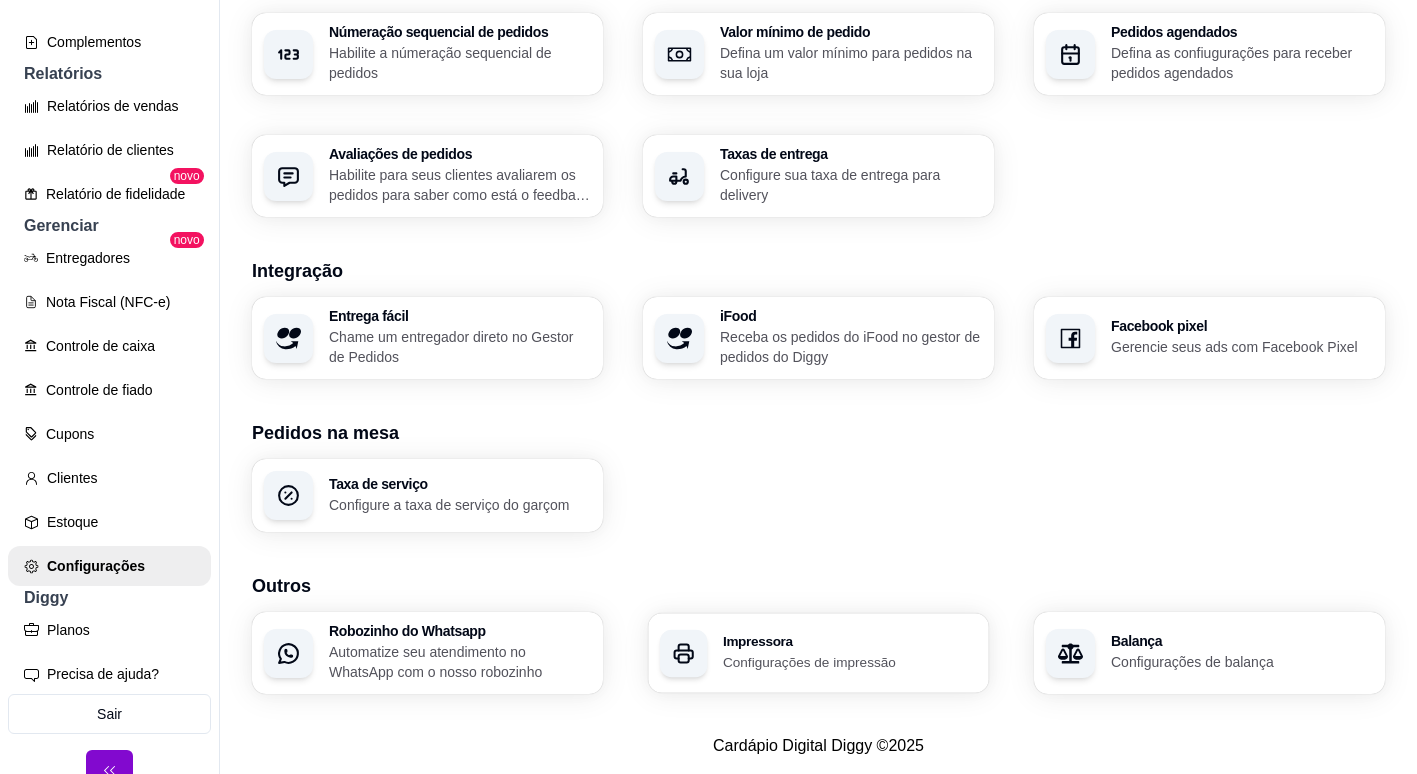 click on "Configurações de impressão" at bounding box center [850, 661] 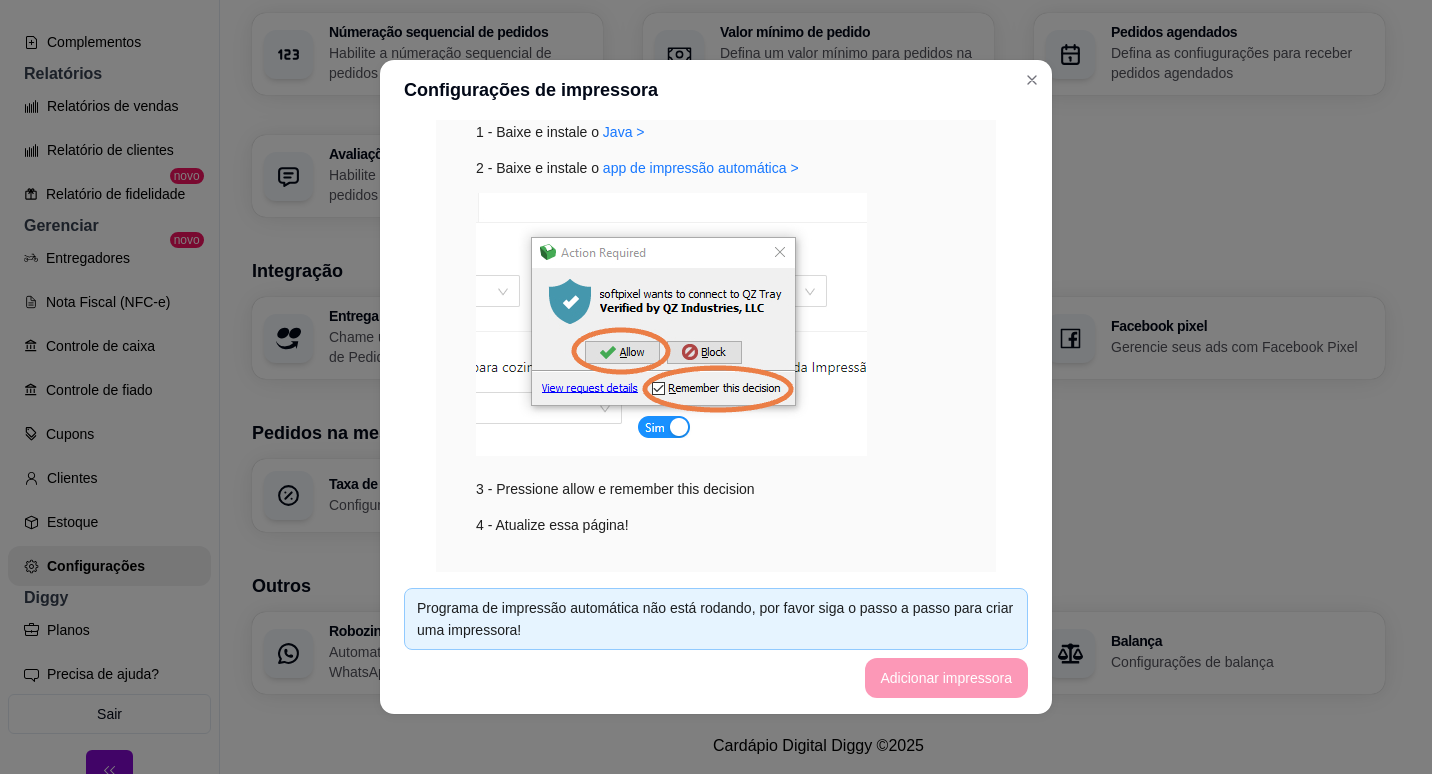 scroll, scrollTop: 358, scrollLeft: 0, axis: vertical 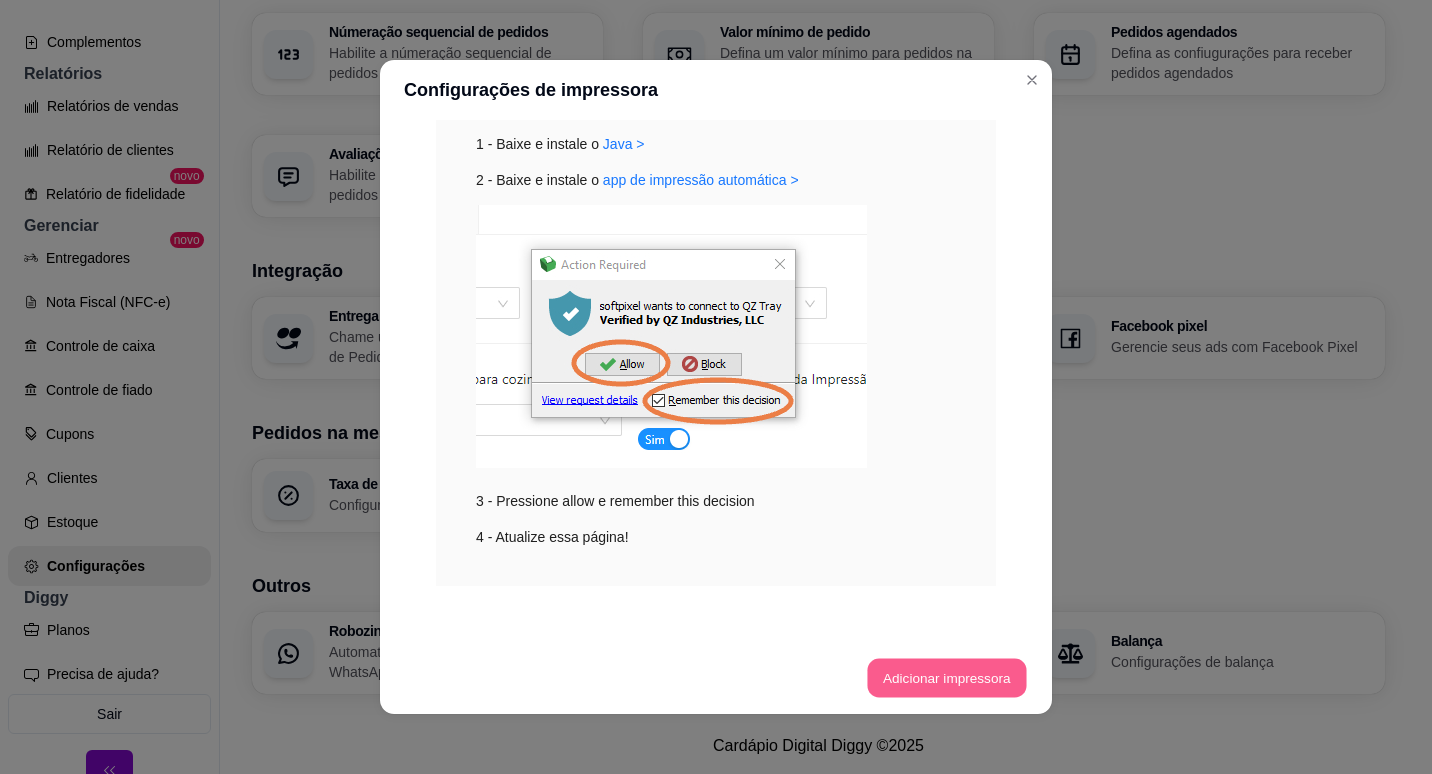 click on "Adicionar impressora" at bounding box center [946, 678] 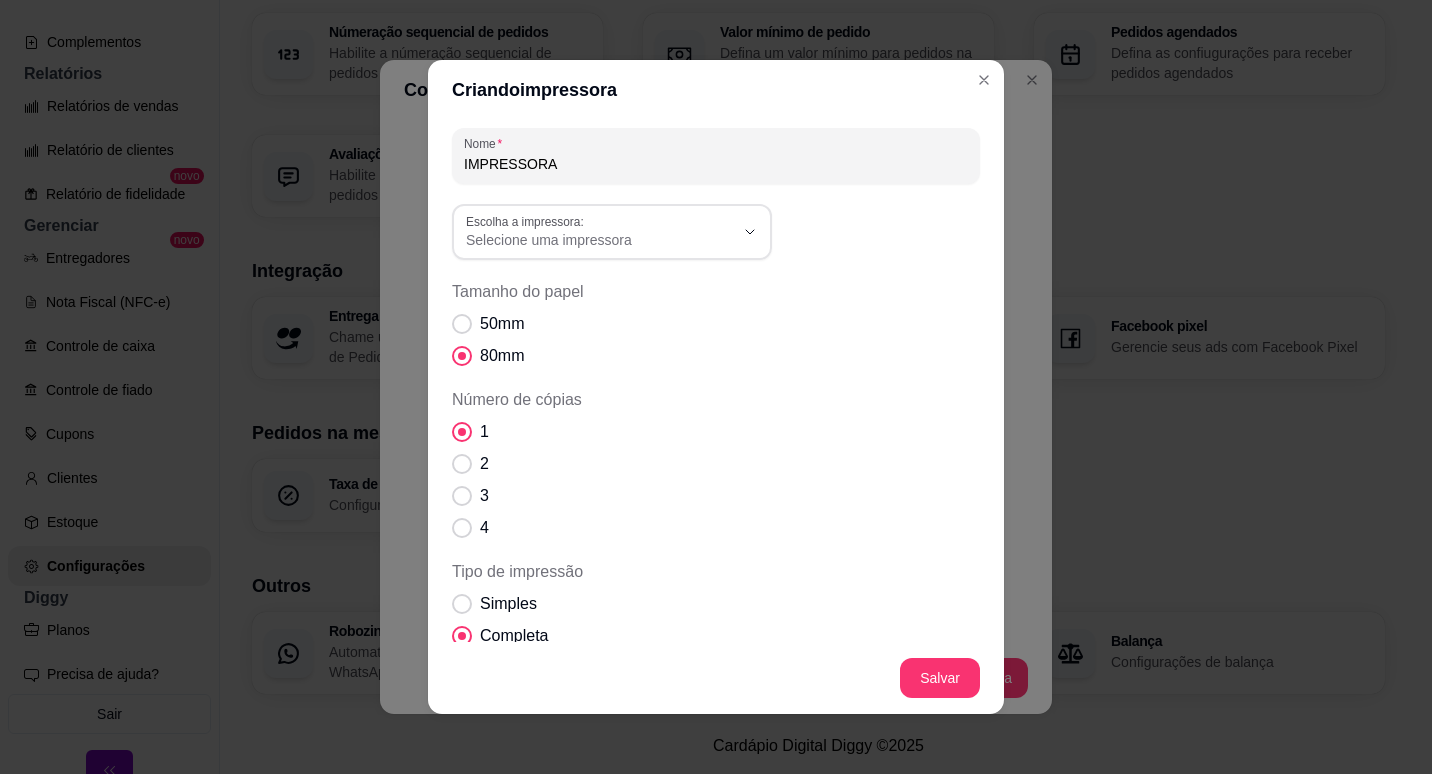 scroll, scrollTop: 208, scrollLeft: 0, axis: vertical 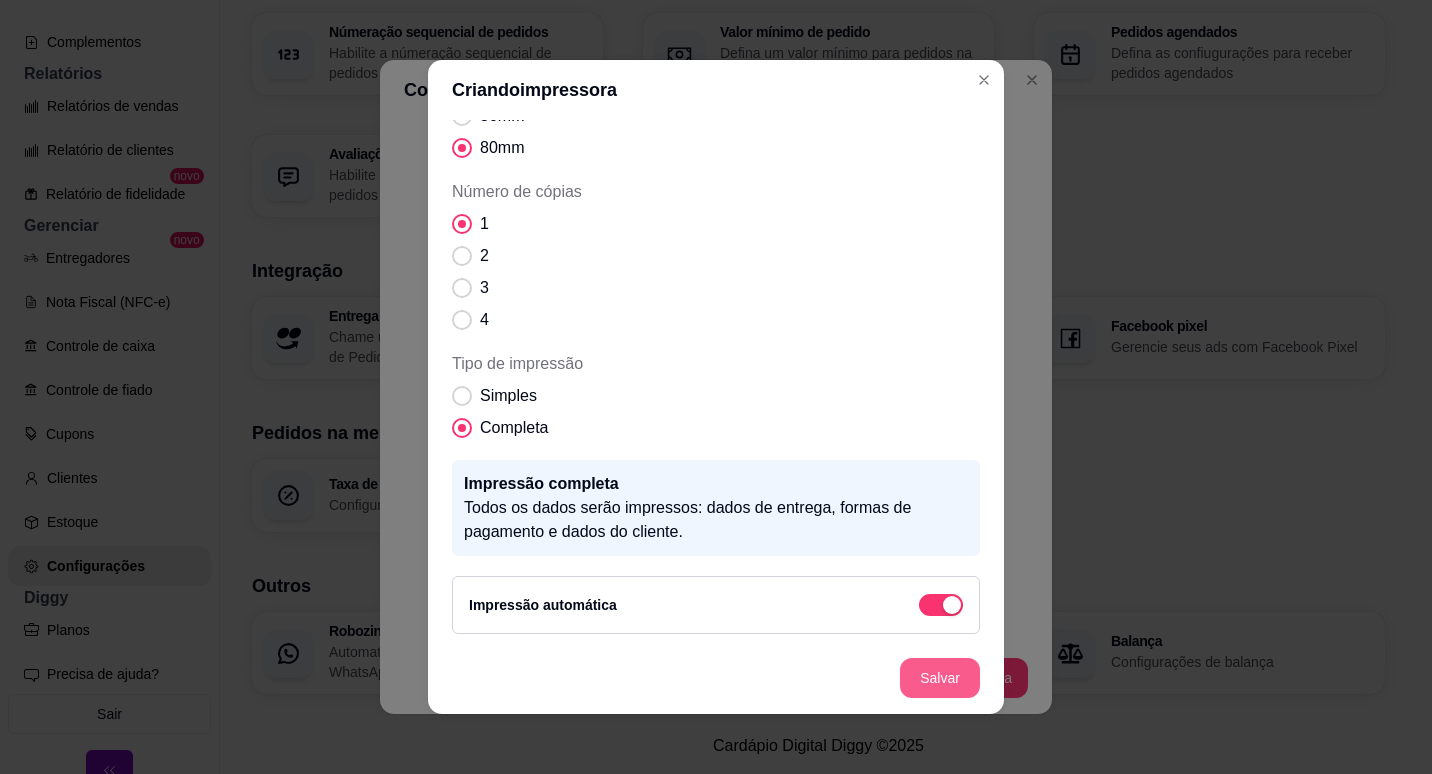 click on "Salvar" at bounding box center (940, 678) 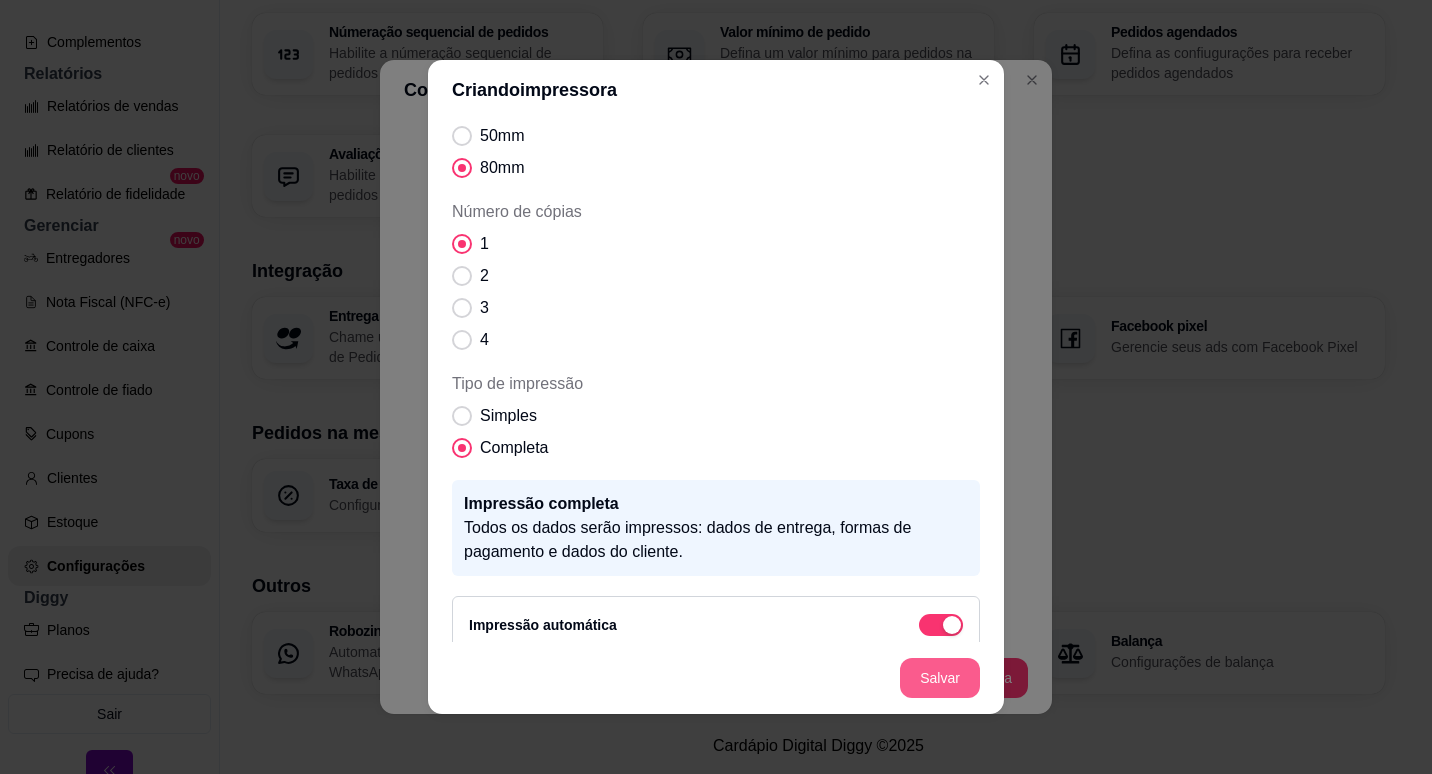 scroll, scrollTop: 228, scrollLeft: 0, axis: vertical 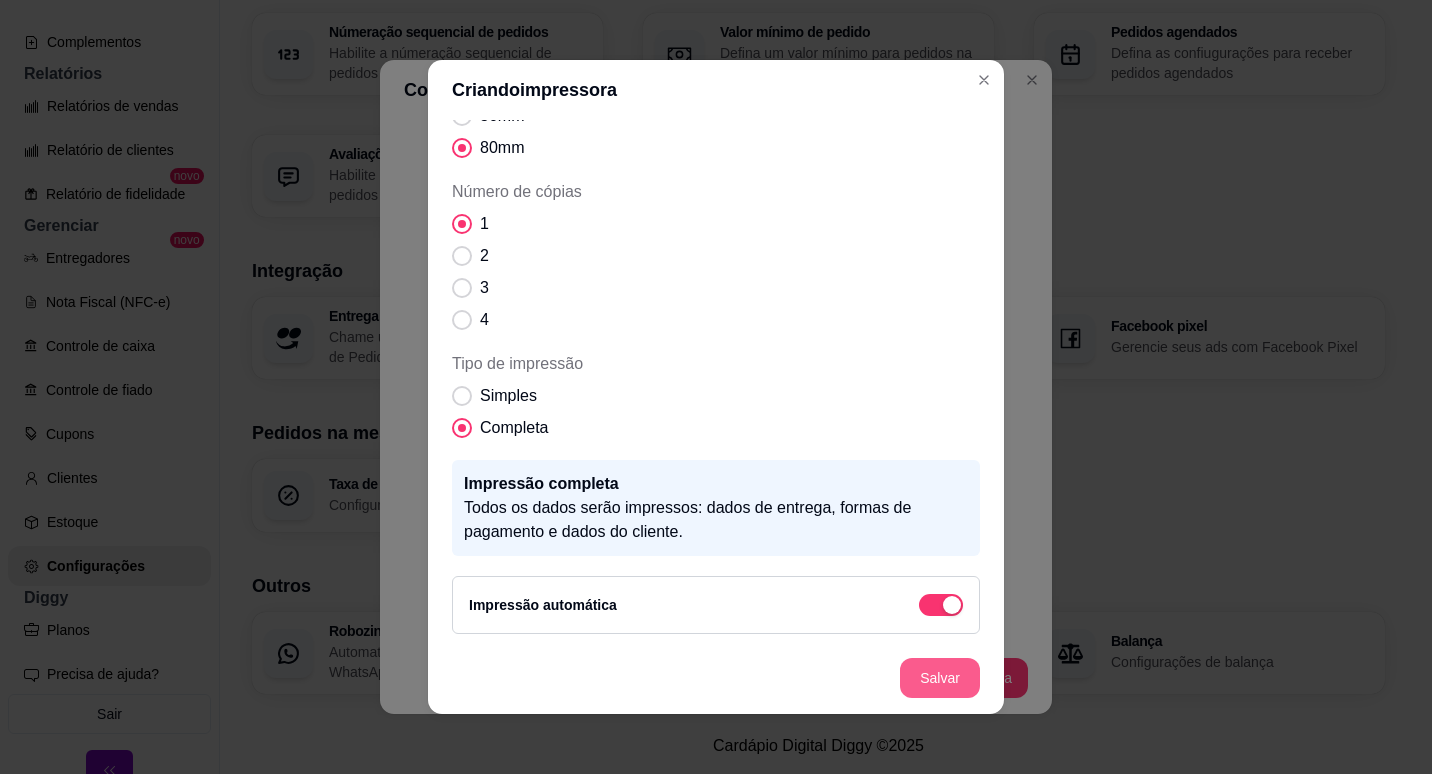 click on "Salvar" at bounding box center (940, 678) 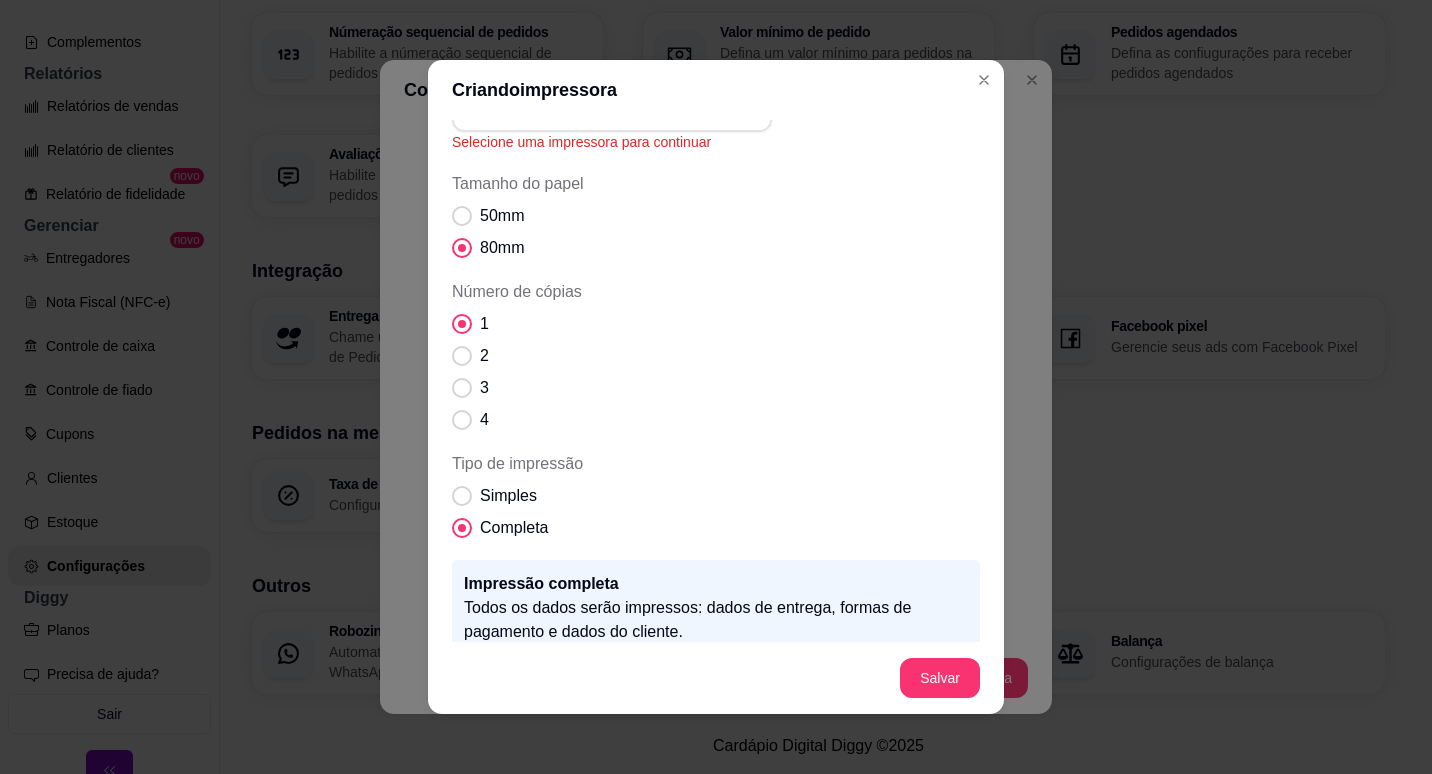 scroll, scrollTop: 0, scrollLeft: 0, axis: both 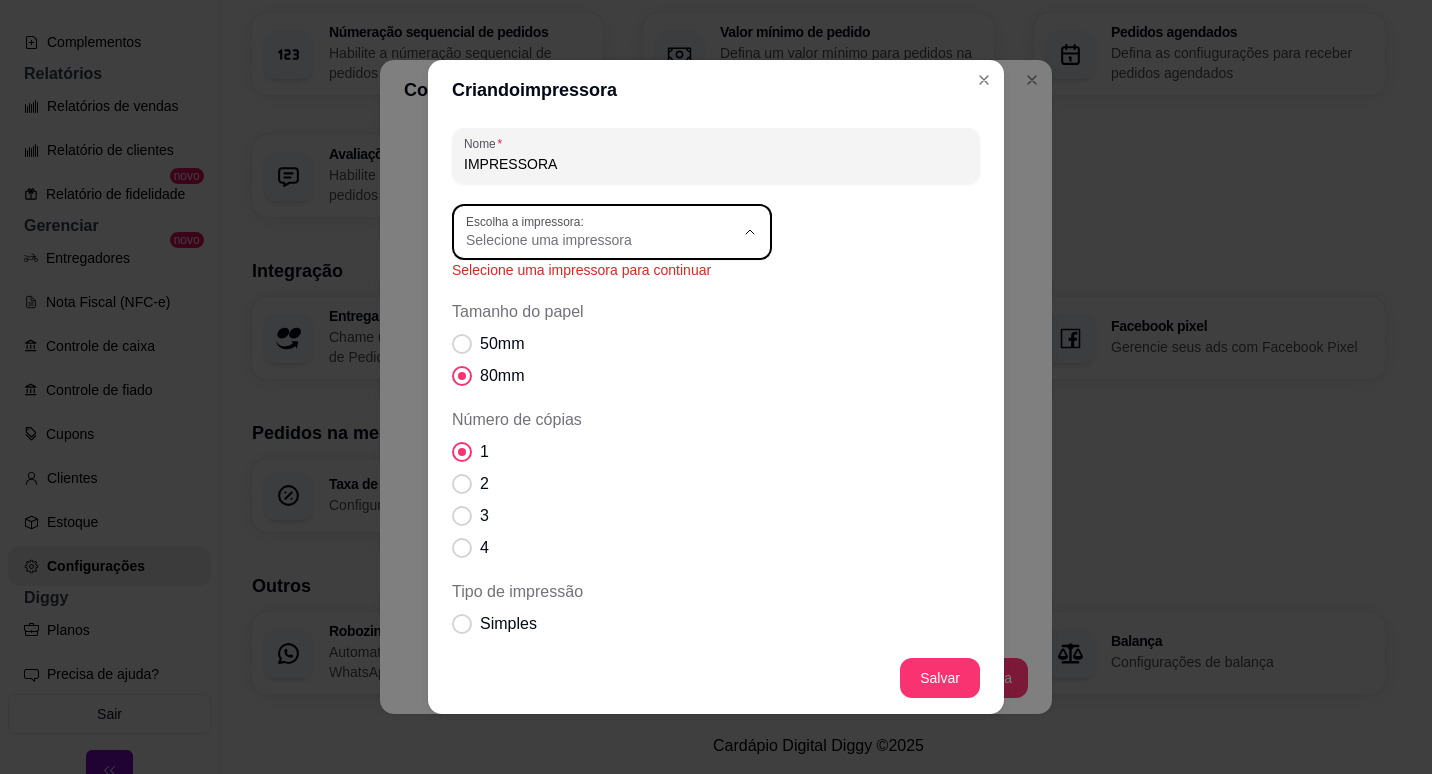 click on "Escolha a impressora: Selecione uma impressora" at bounding box center [612, 232] 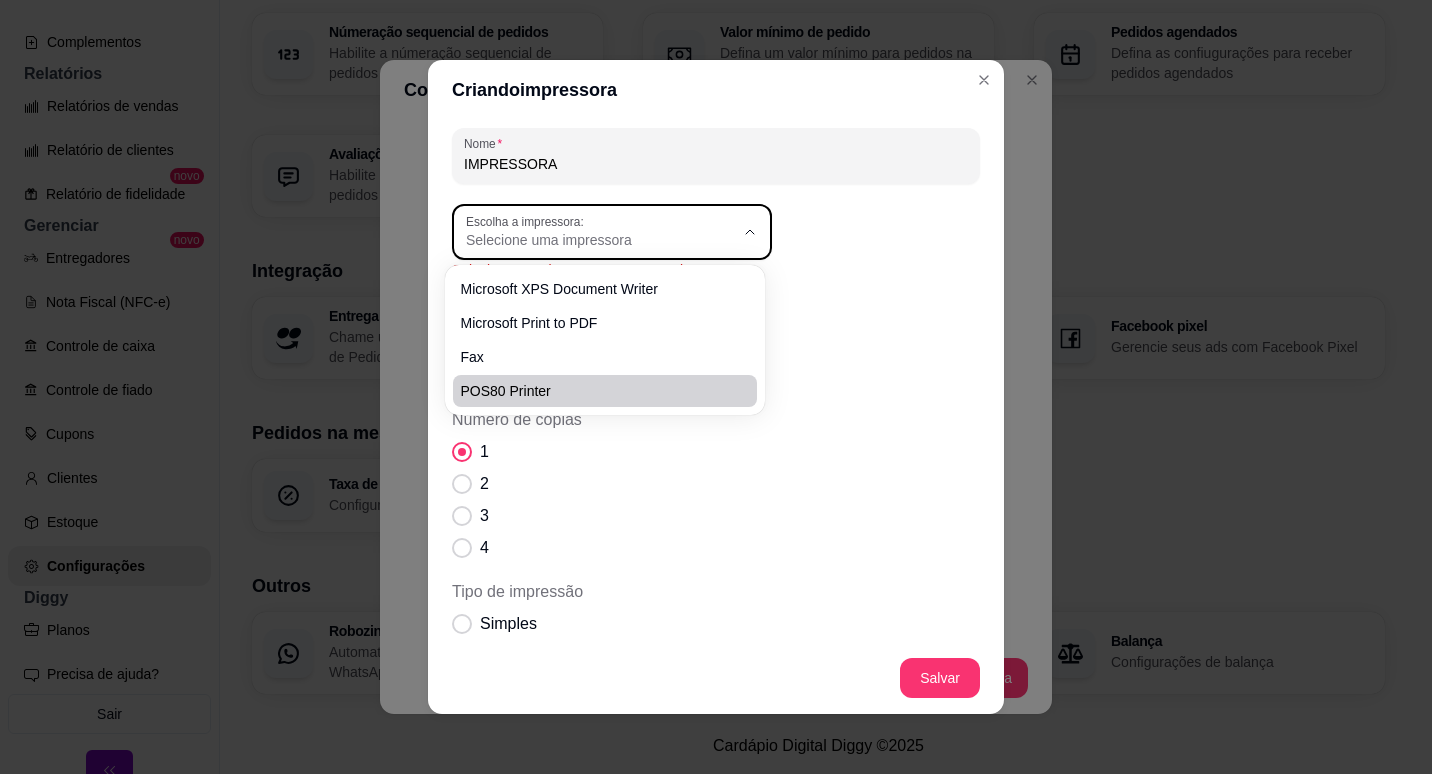 click on "Criando  impressora Nome IMPRESSORA Escolha a impressora: Microsoft XPS Document Writer Microsoft Print to PDF Fax POS80 Printer Escolha a impressora: Selecione uma impressora Selecione uma impressora para continuar Tamanho do papel 50mm 80mm Número de cópias 1 2 3 4 Tipo de impressão Simples Completa Impressão completa Todos os dados serão impressos: dados de entrega, formas de pagamento e dados do cliente. Impressão automática Salvar" at bounding box center [716, 387] 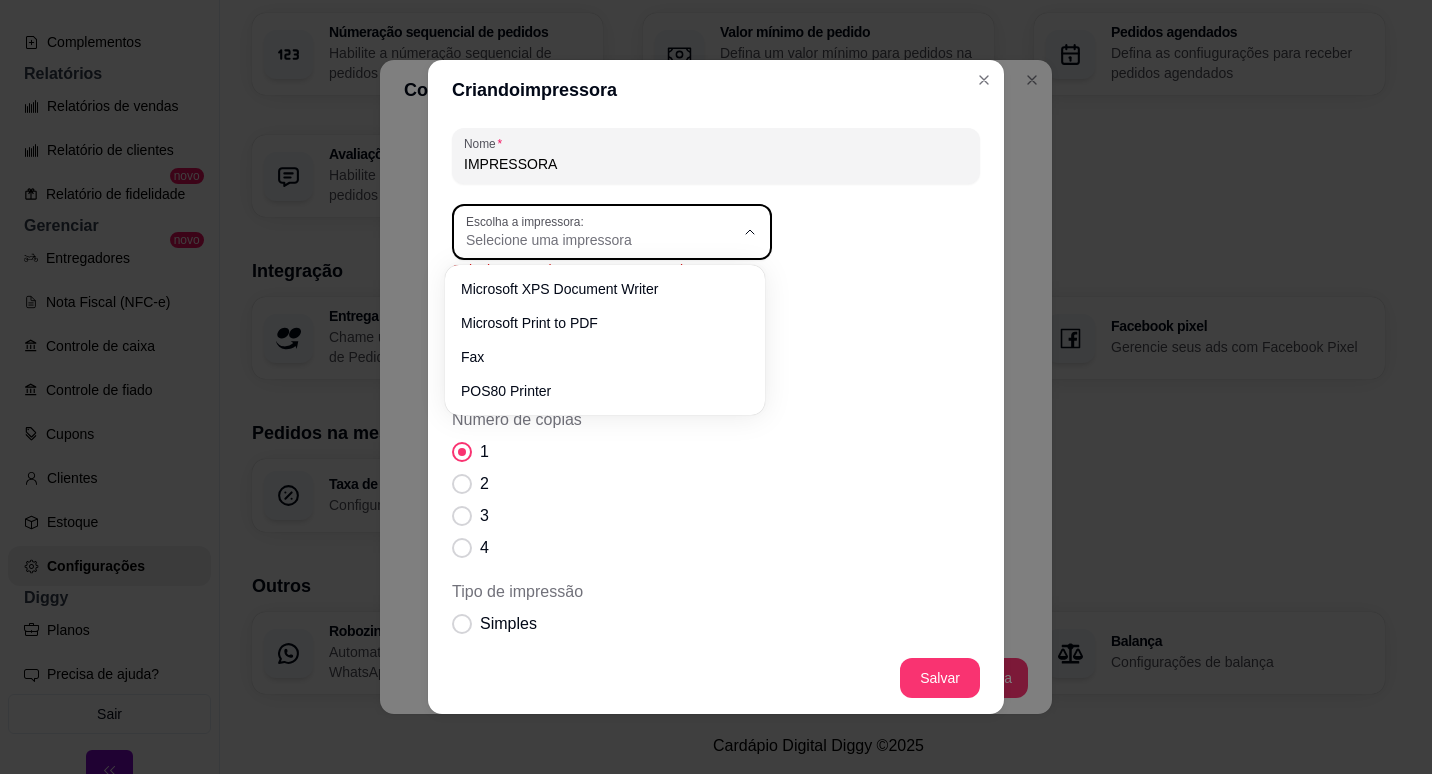 click on "Selecione uma impressora" at bounding box center (600, 240) 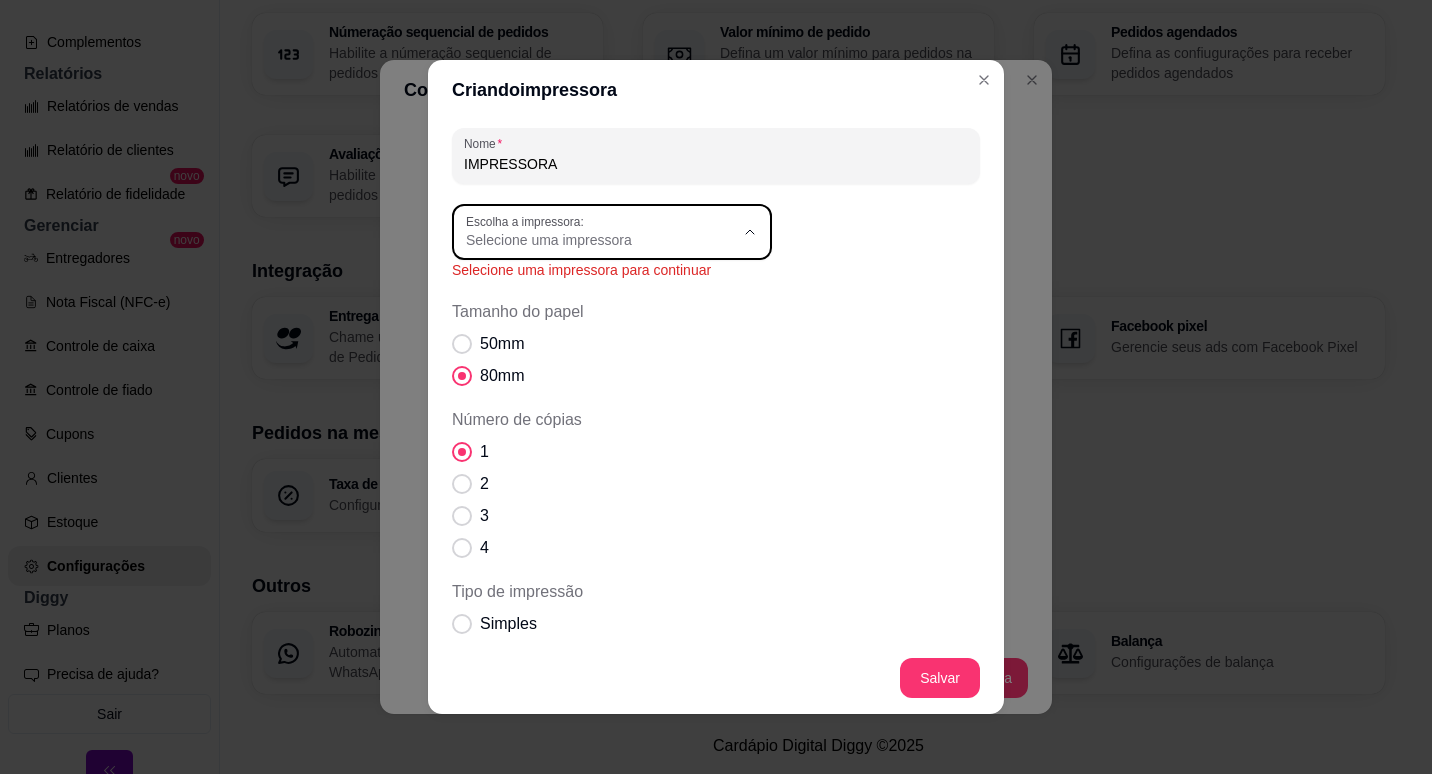 click on "POS80 Printer" at bounding box center [594, 385] 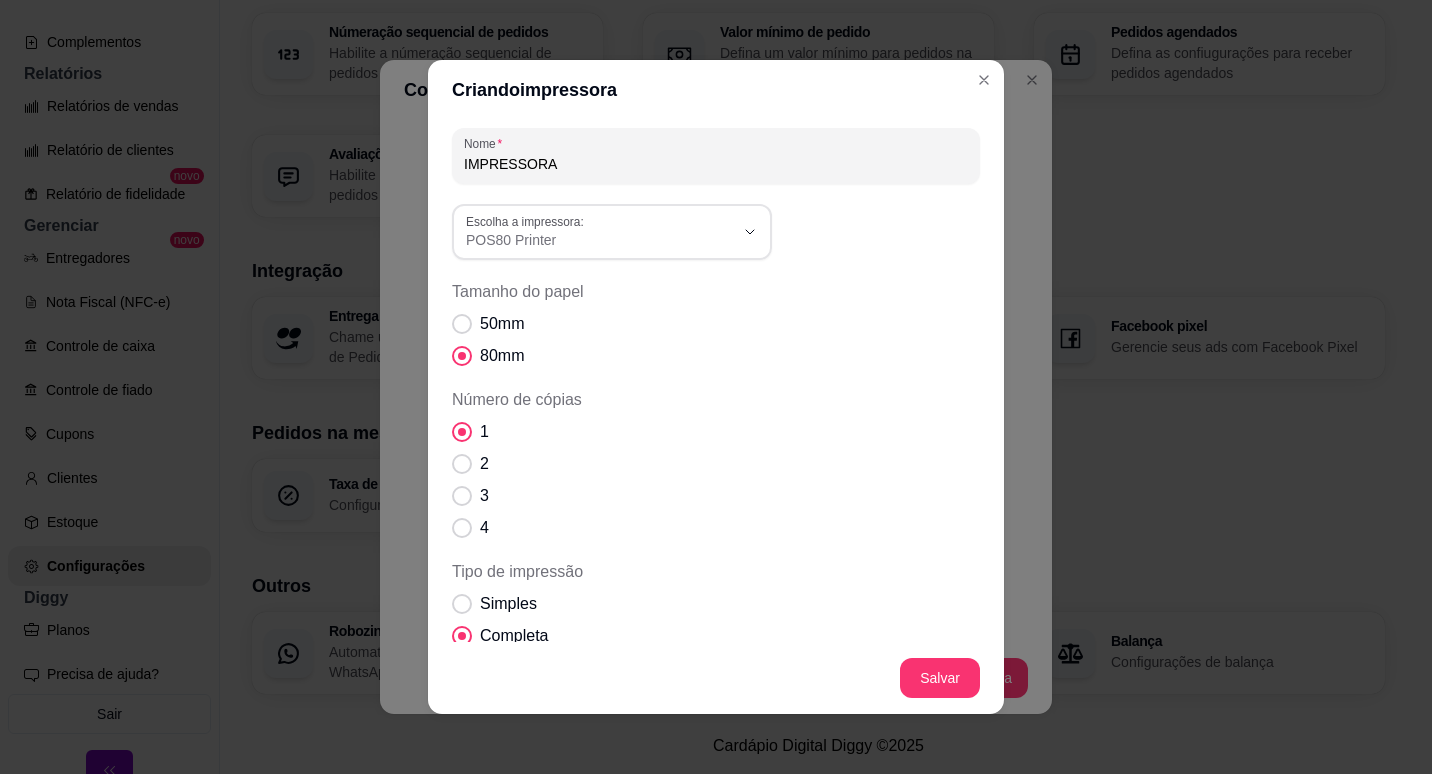 scroll, scrollTop: 19, scrollLeft: 0, axis: vertical 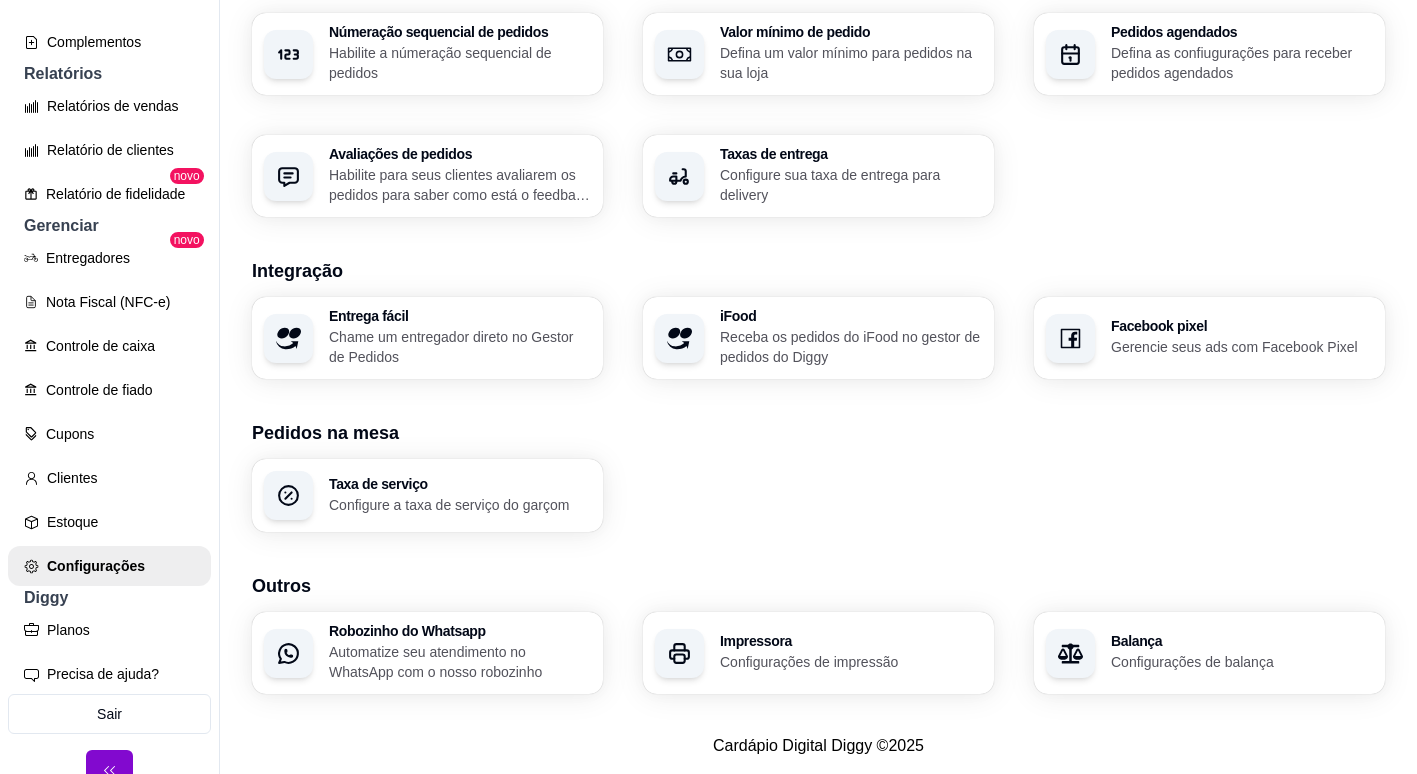 click on "Impressora" at bounding box center (851, 641) 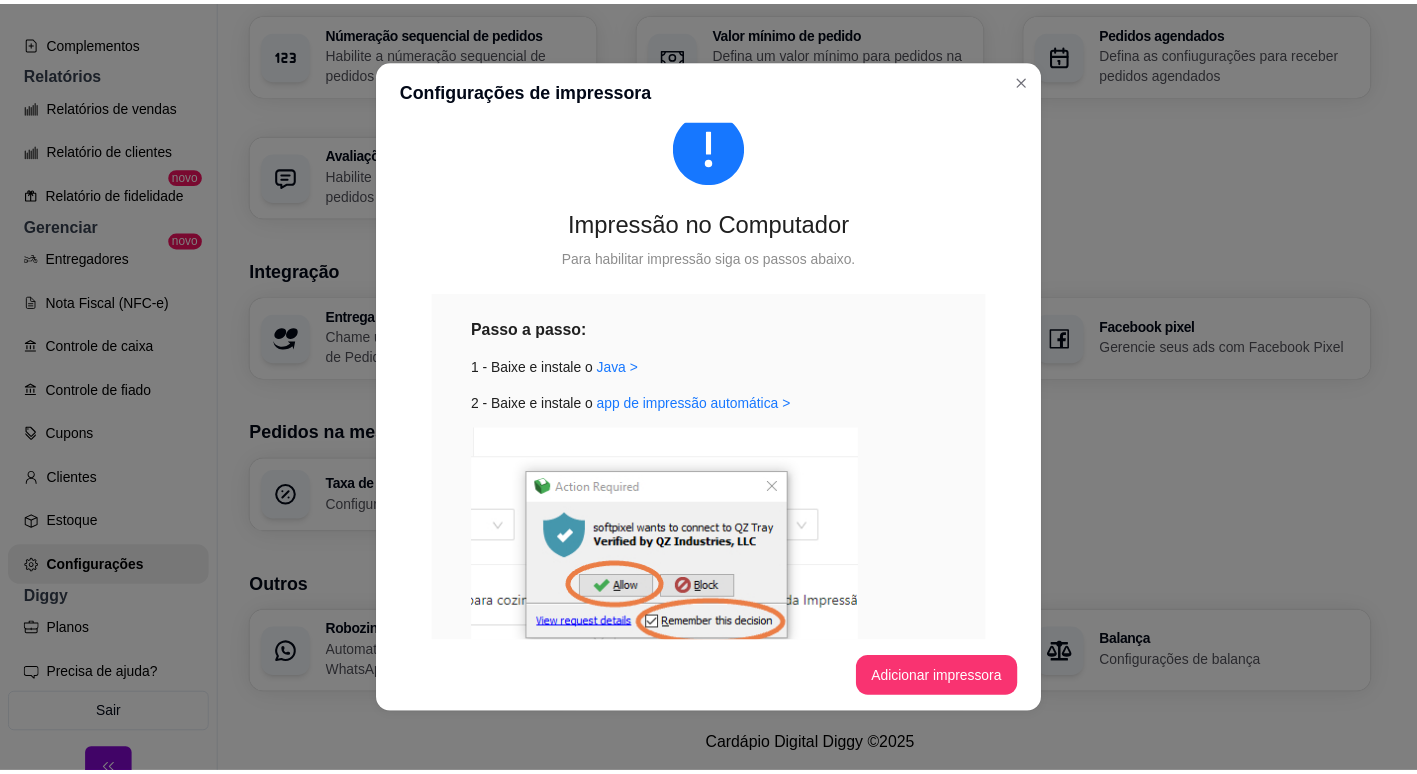 scroll, scrollTop: 0, scrollLeft: 0, axis: both 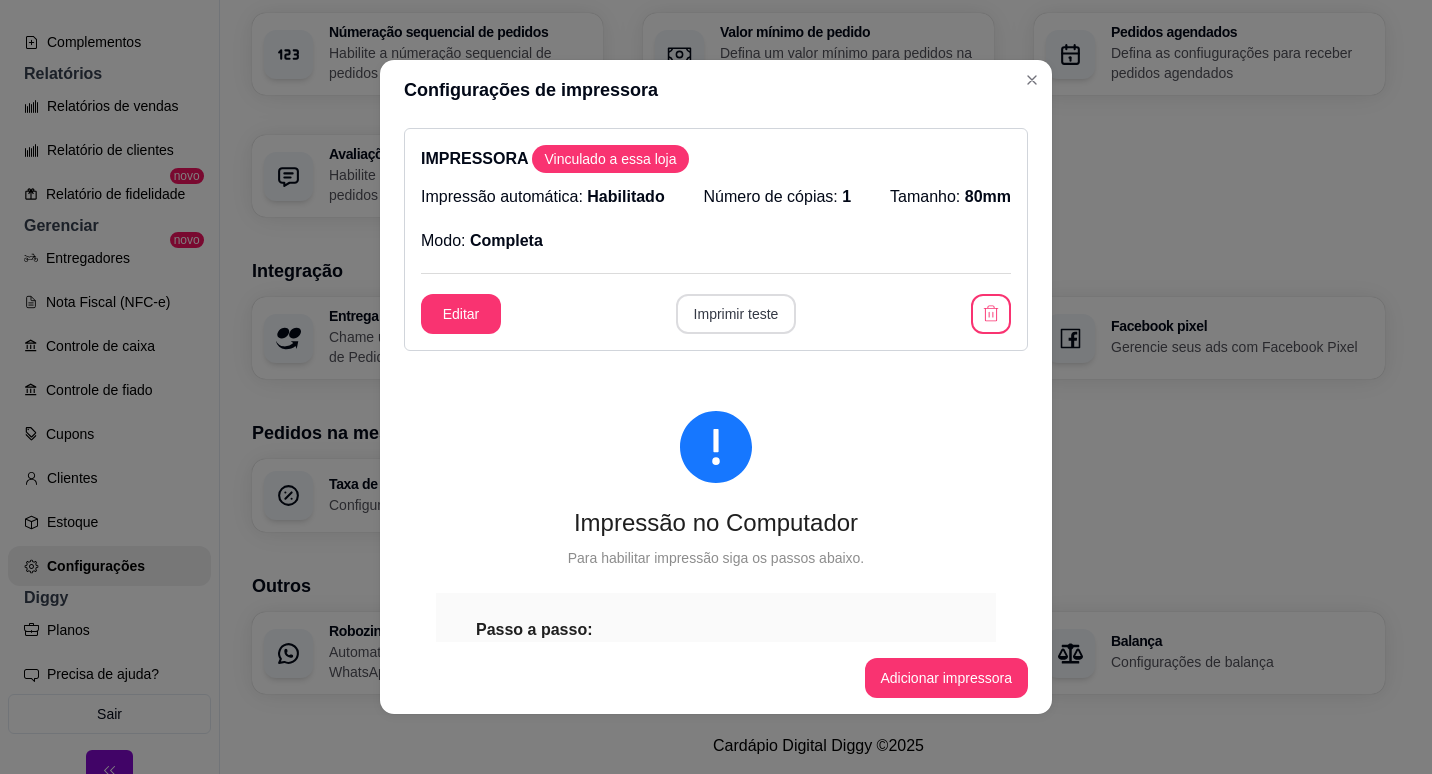 click on "Imprimir teste" at bounding box center (736, 314) 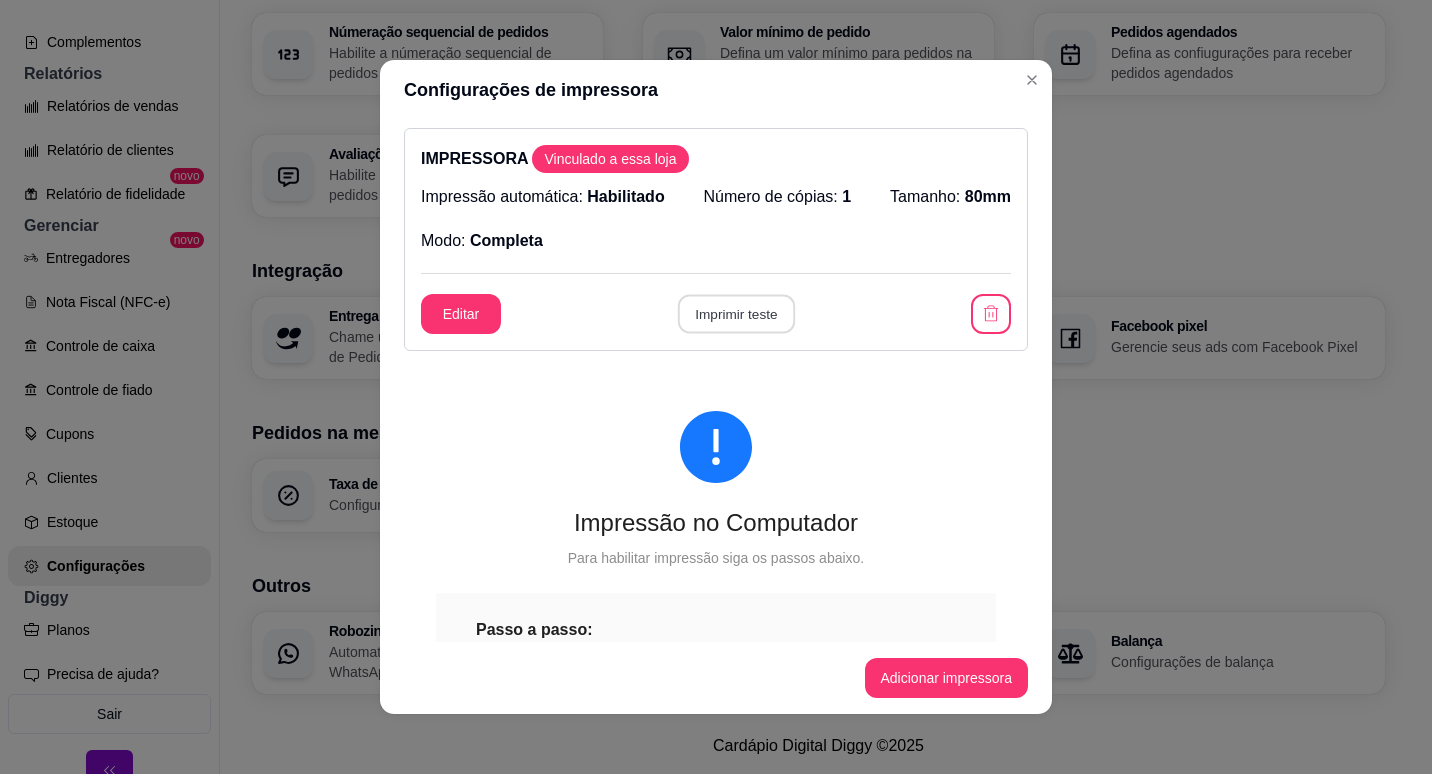 click on "Imprimir teste" at bounding box center (735, 314) 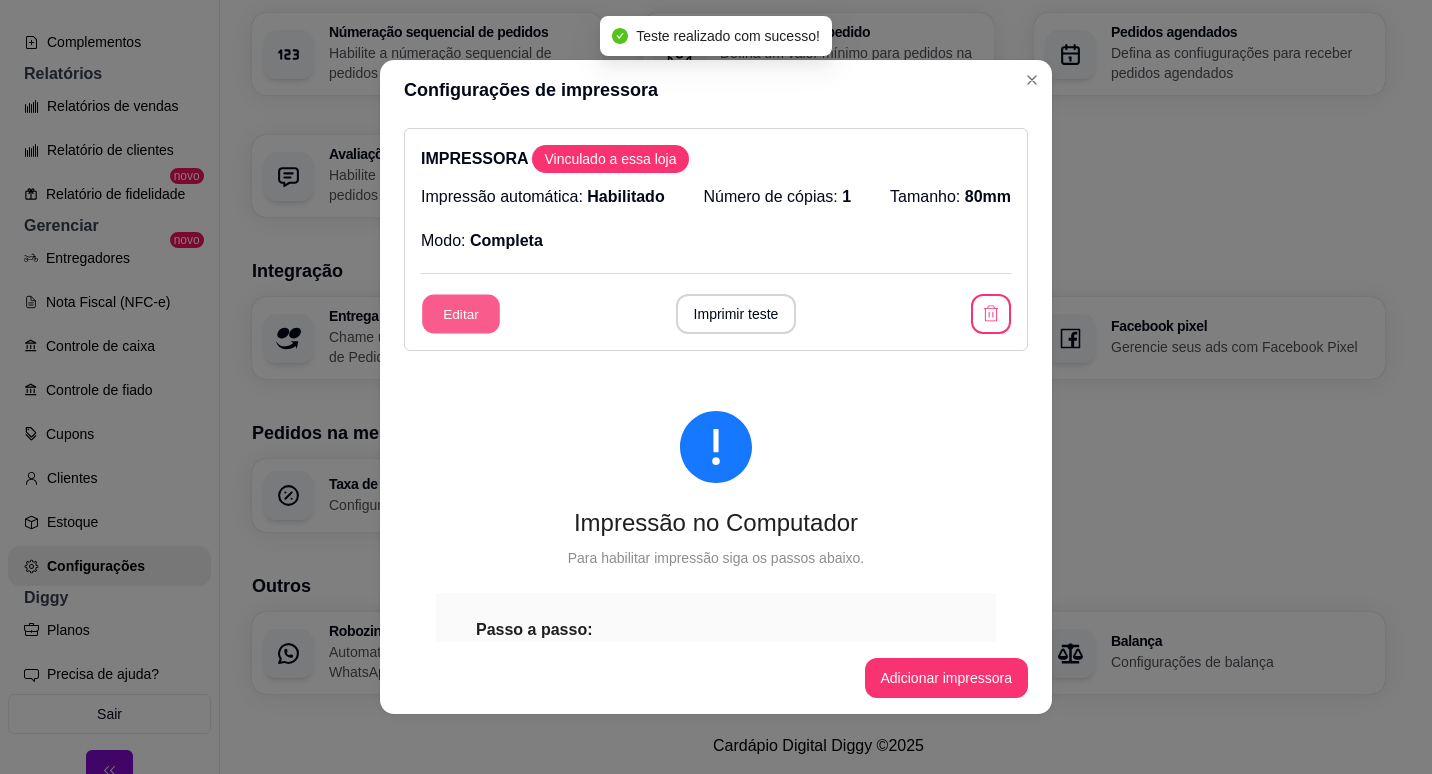 click on "Editar" at bounding box center (461, 314) 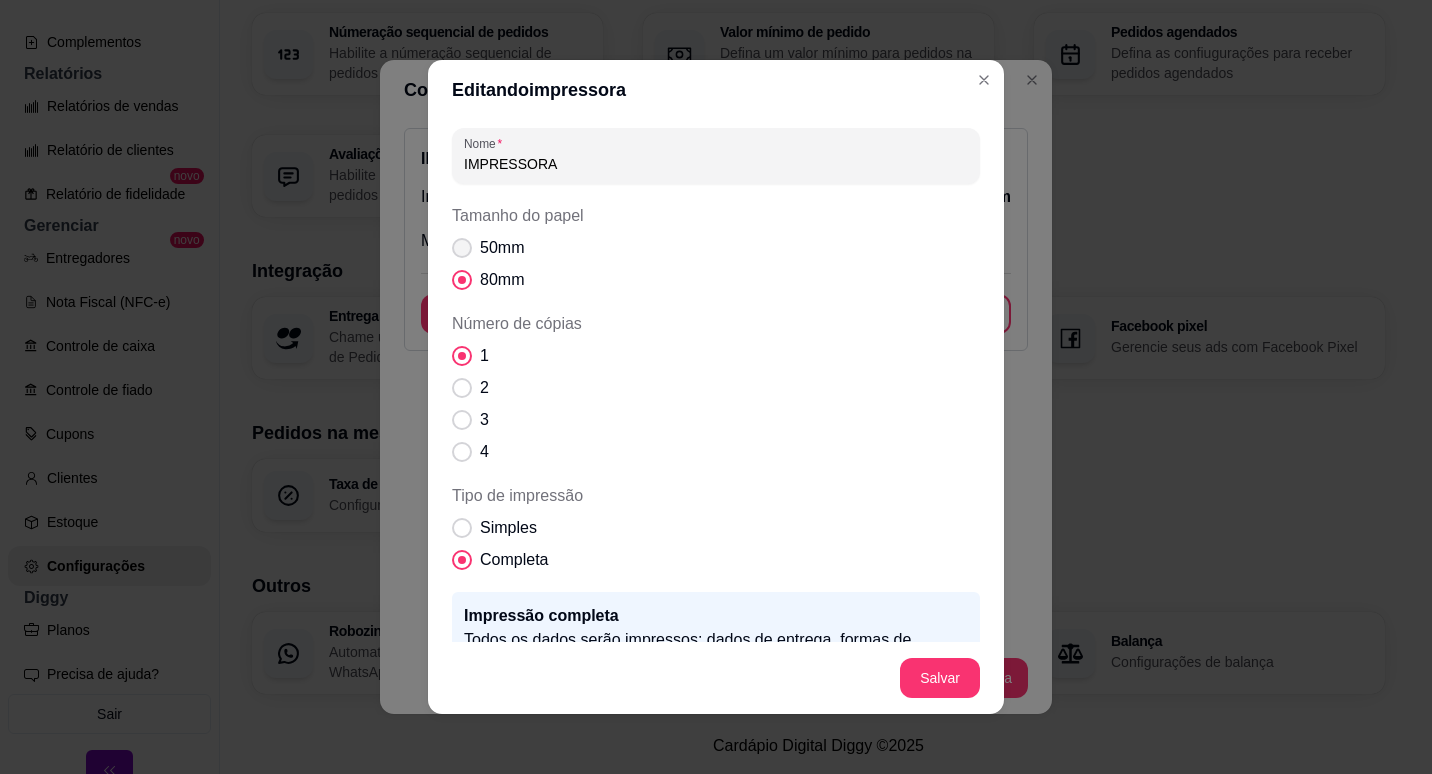 click on "50mm" at bounding box center (502, 248) 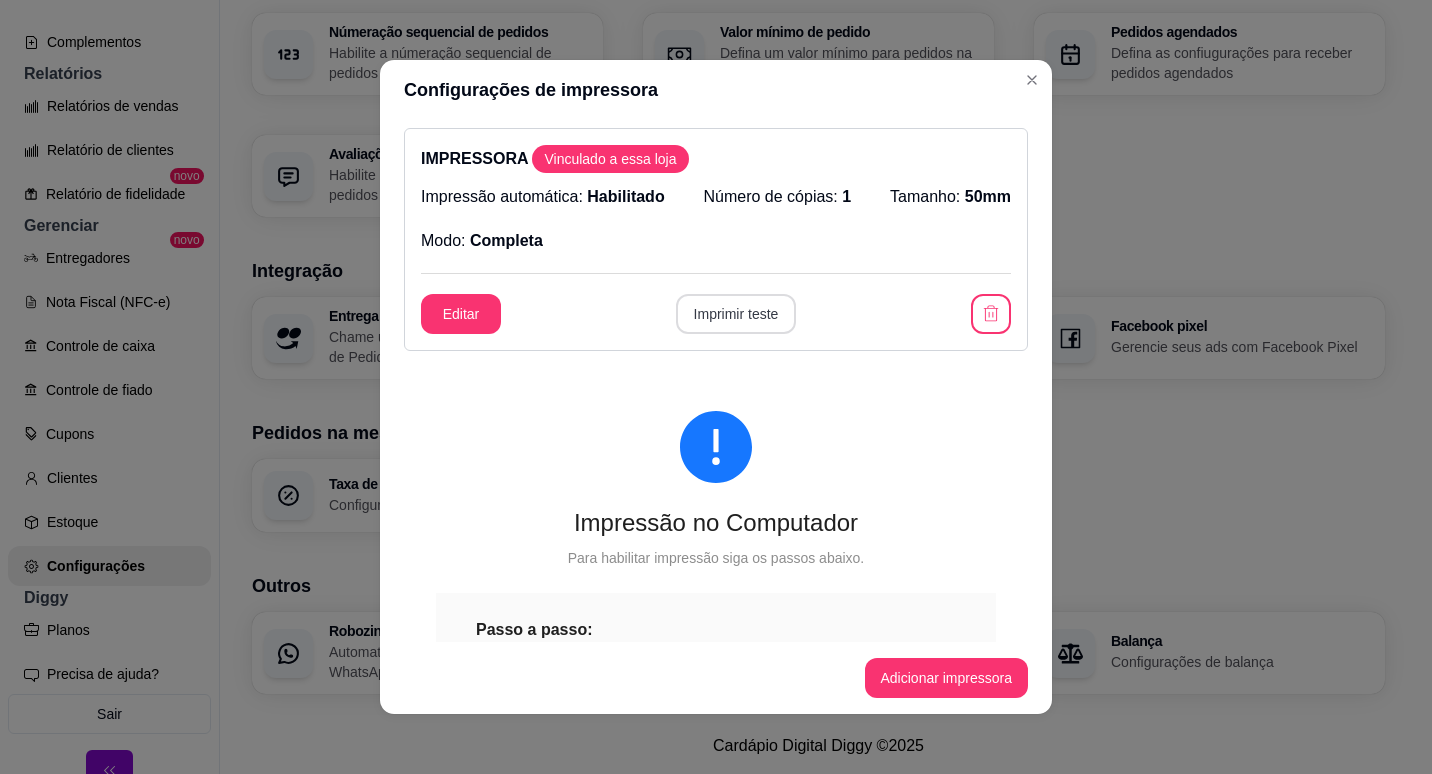 click on "Imprimir teste" at bounding box center [736, 314] 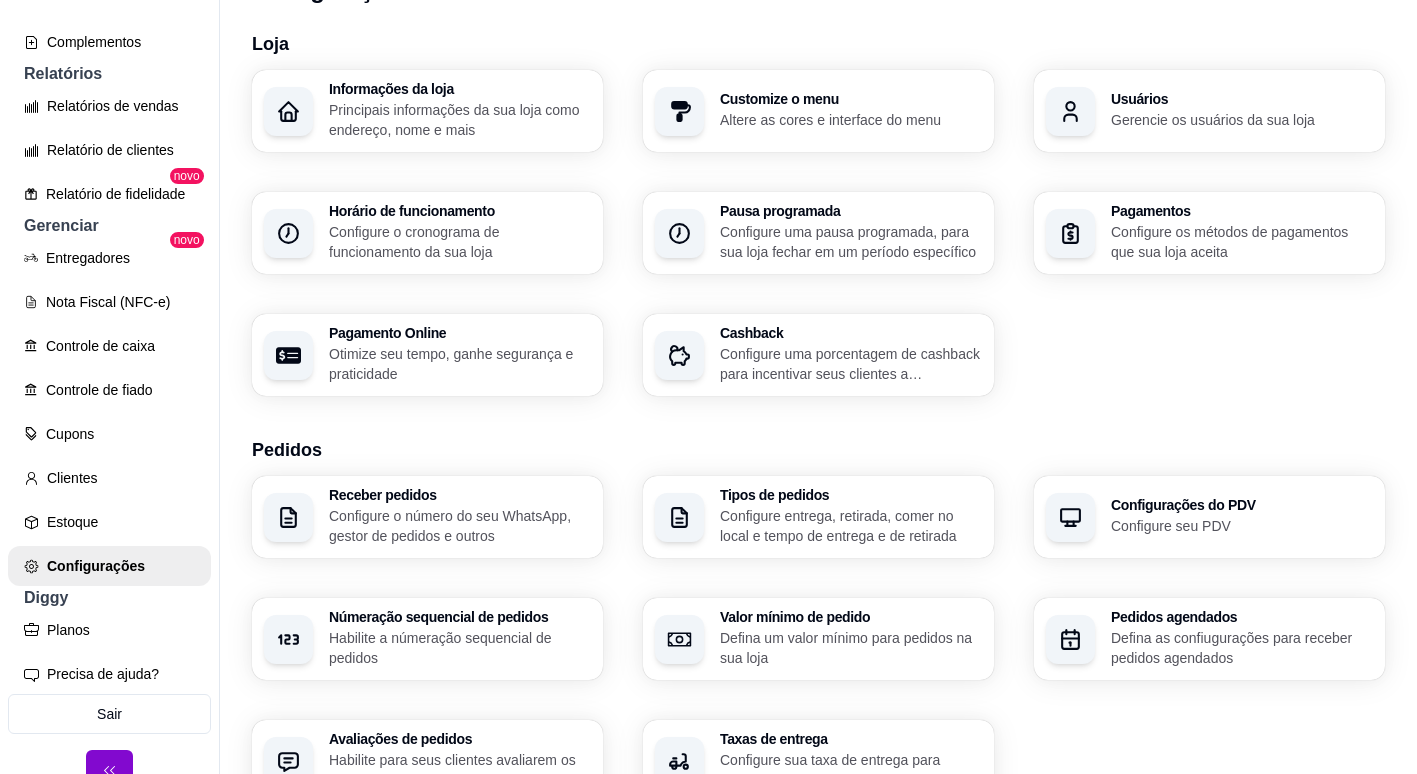 scroll, scrollTop: 0, scrollLeft: 0, axis: both 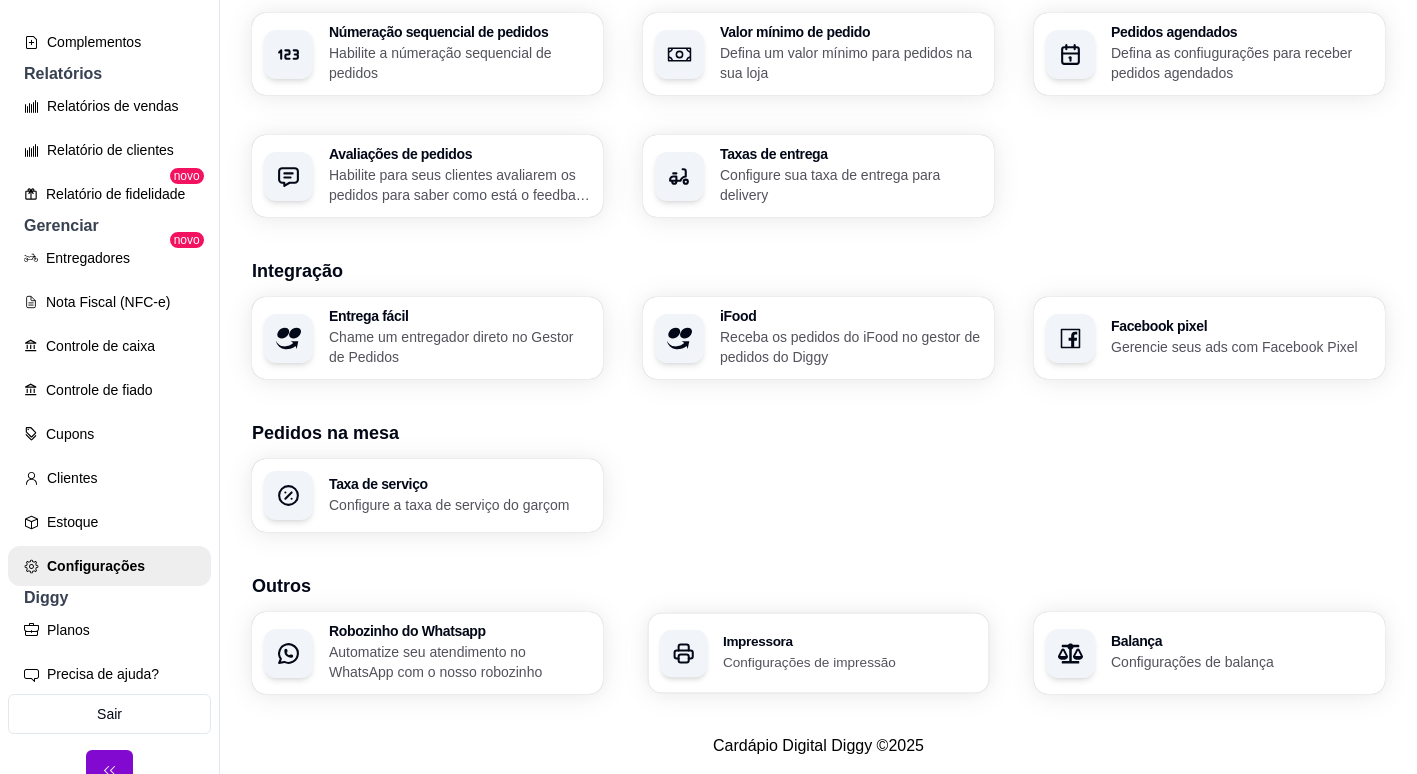 click on "Configurações de impressão" at bounding box center (850, 661) 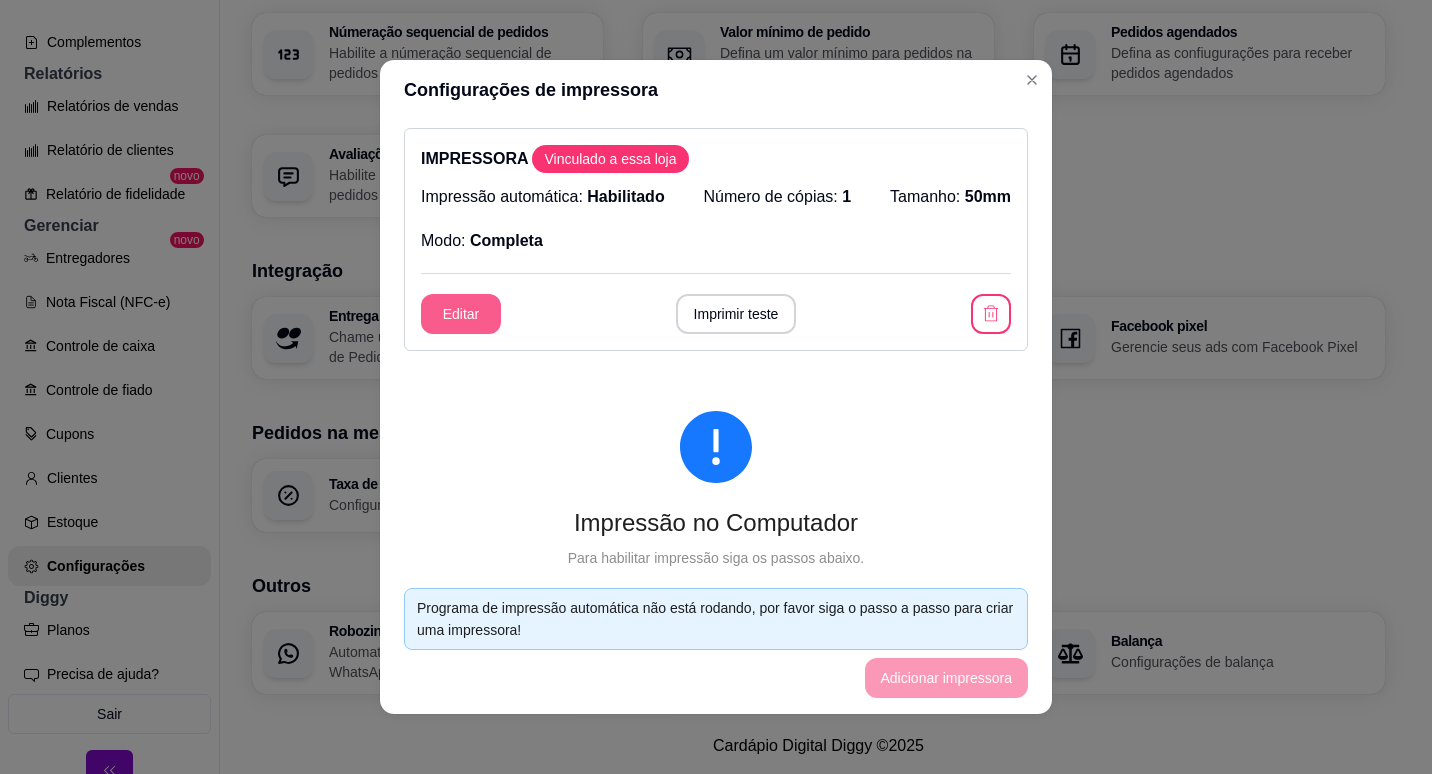 click on "Editar" at bounding box center (461, 314) 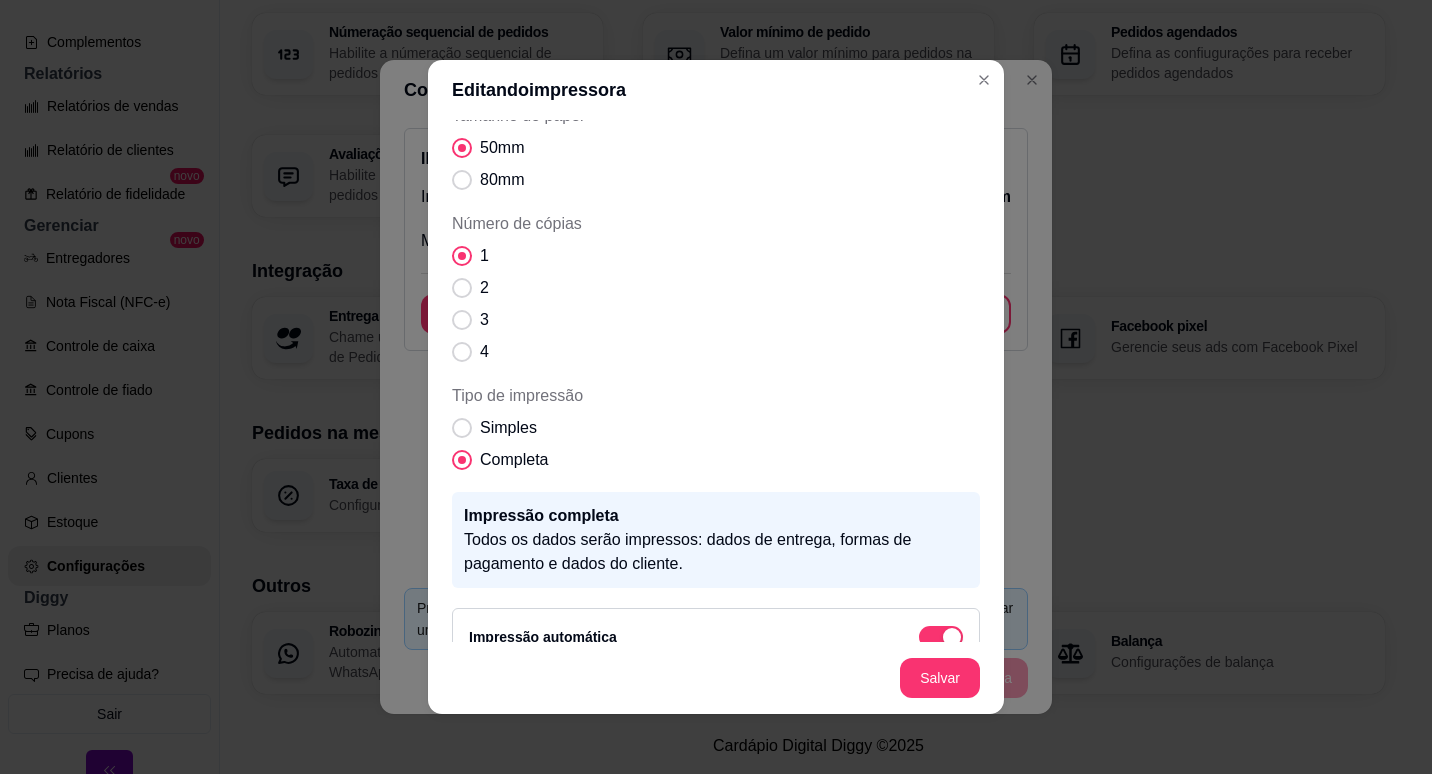 scroll, scrollTop: 132, scrollLeft: 0, axis: vertical 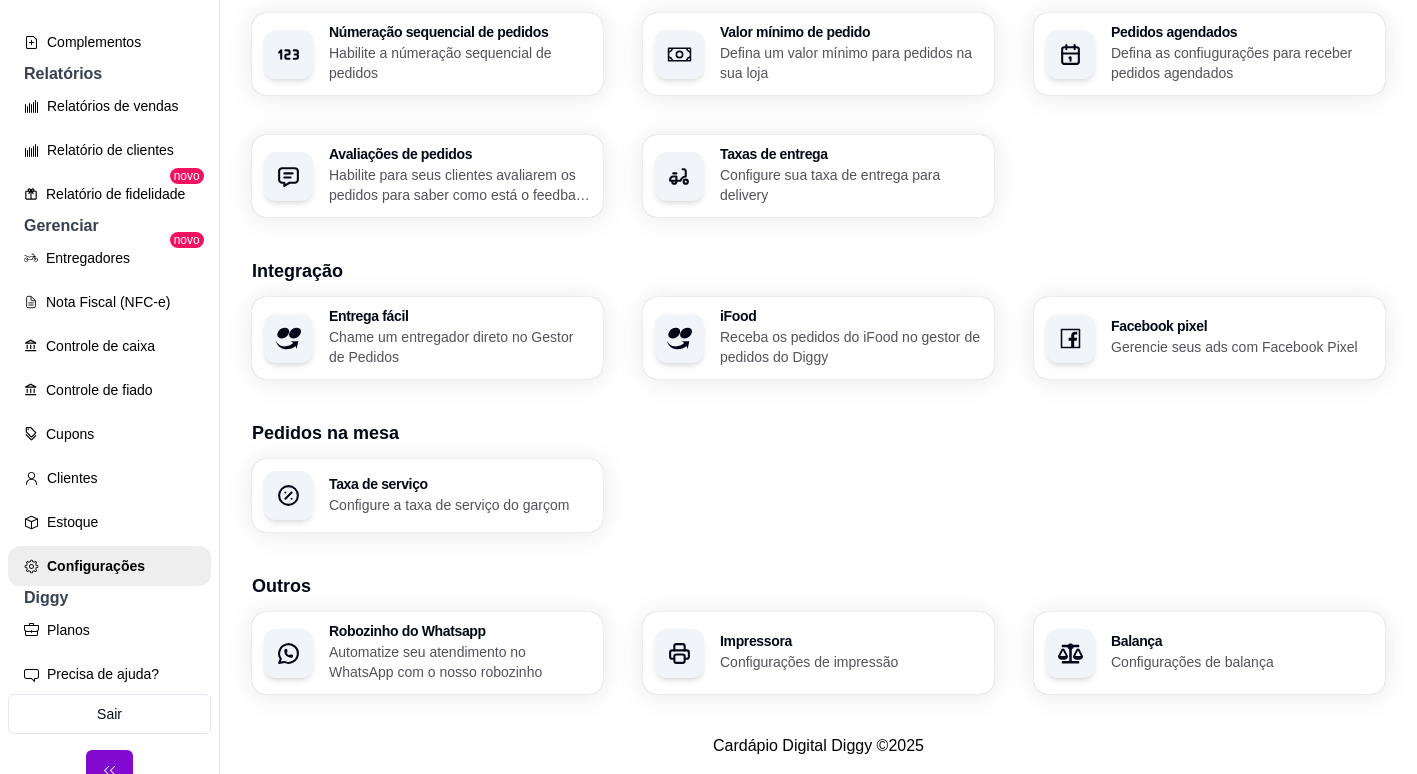 click on "Impressora Configurações de impressão" at bounding box center [818, 653] 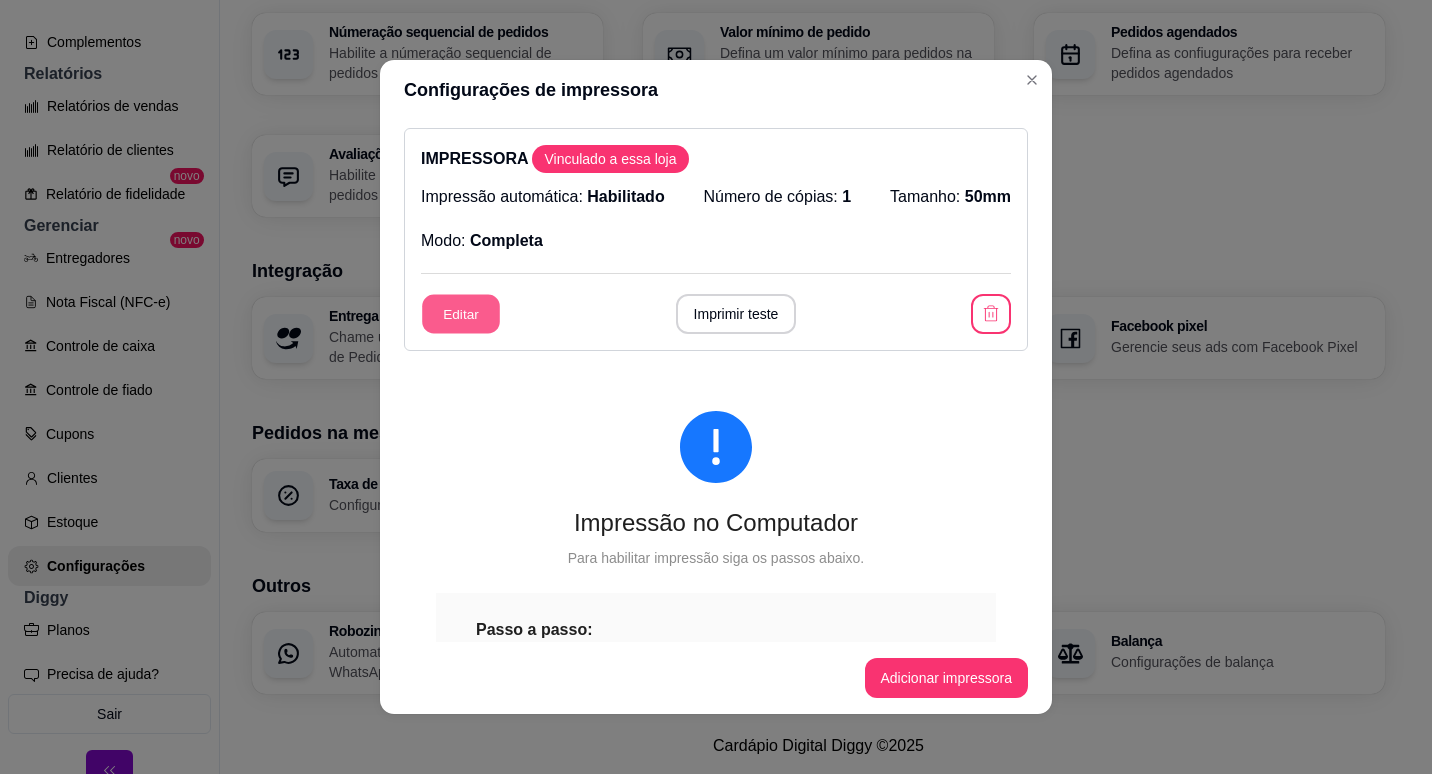 click on "Editar" at bounding box center (461, 314) 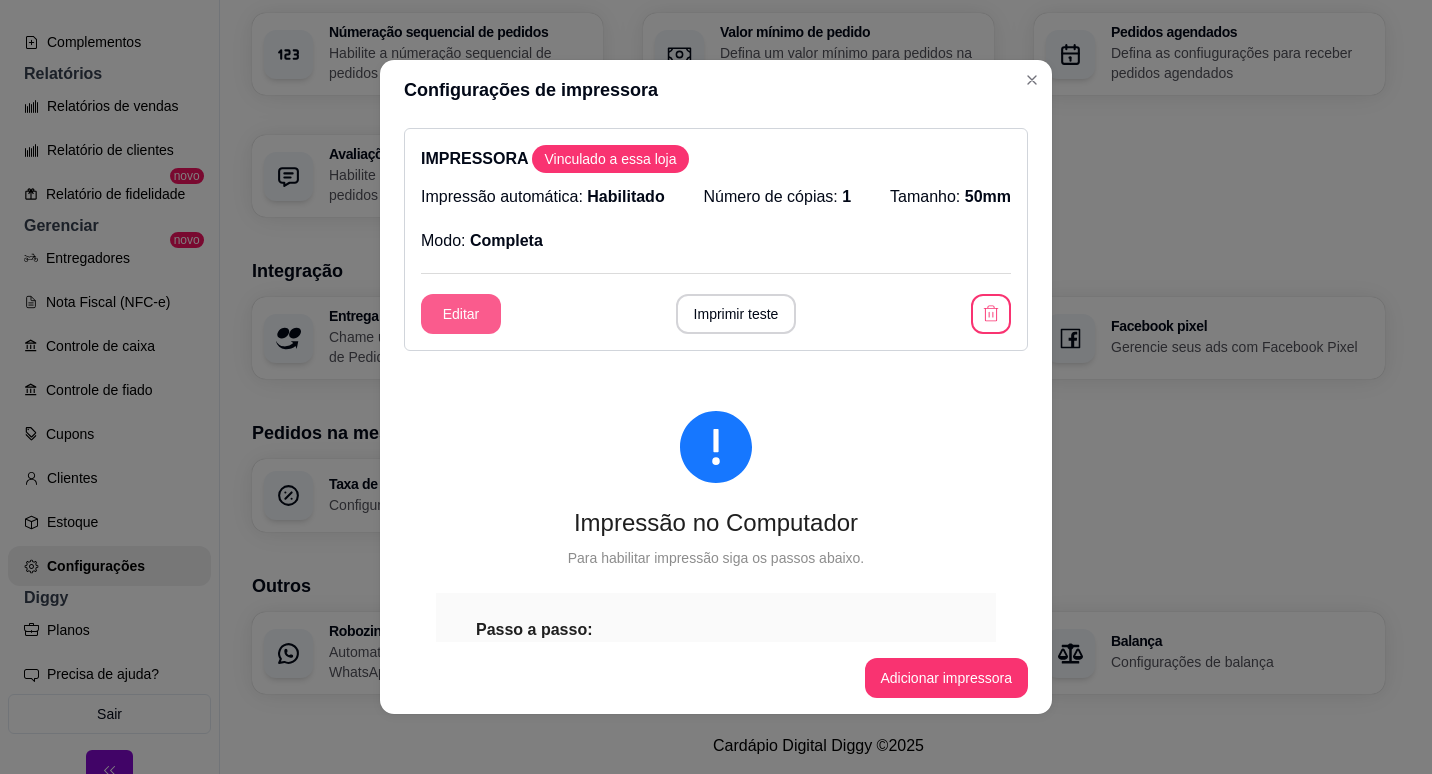 click on "Editar" at bounding box center [461, 314] 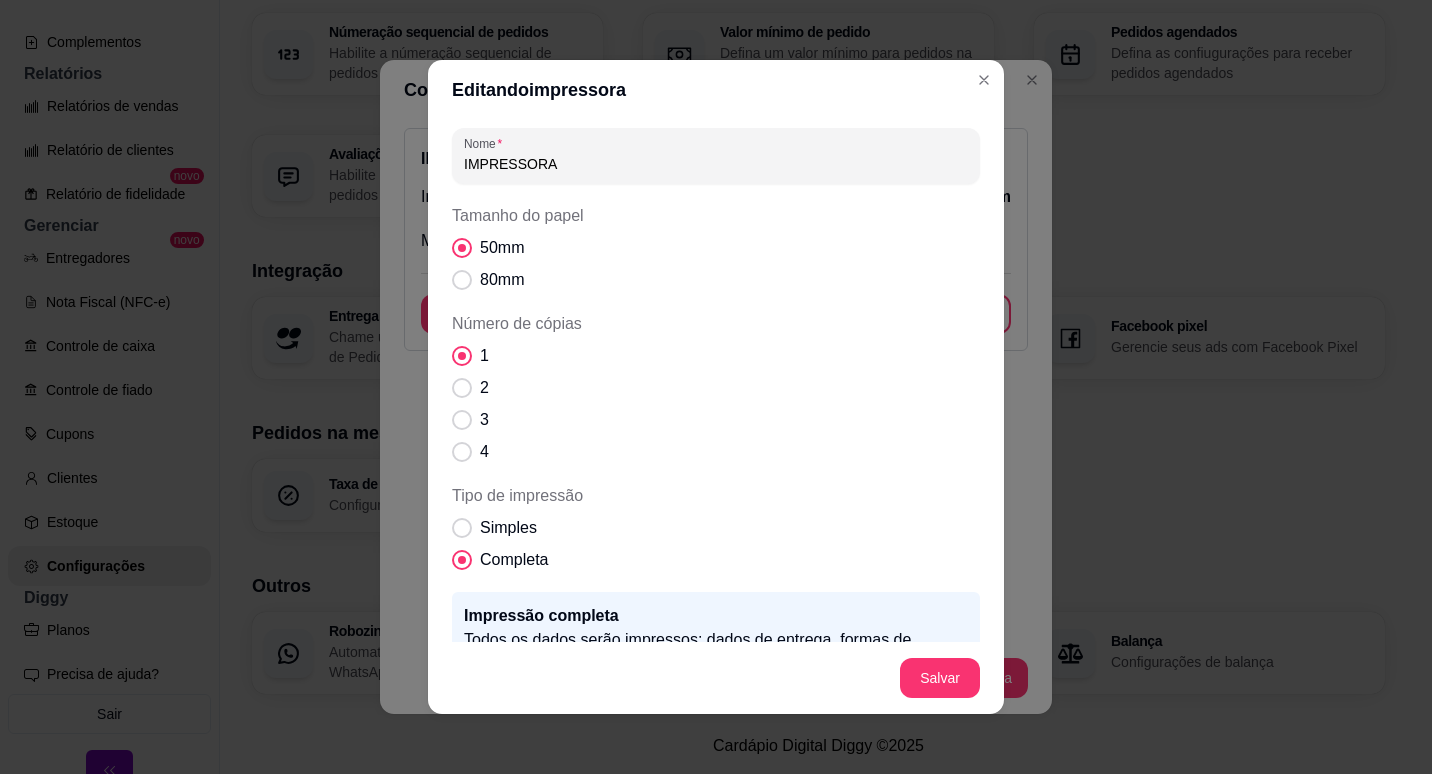 scroll, scrollTop: 100, scrollLeft: 0, axis: vertical 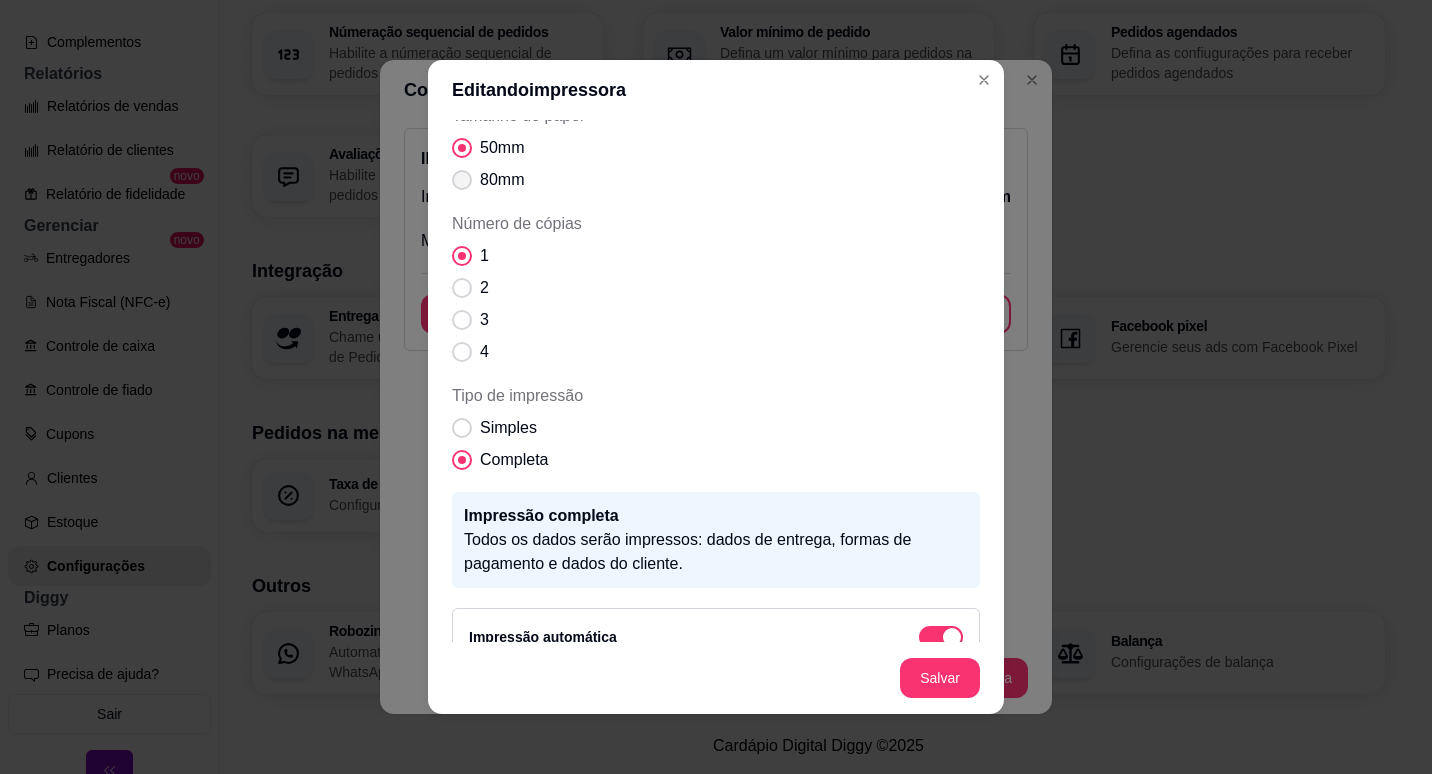 click on "80mm" at bounding box center (502, 180) 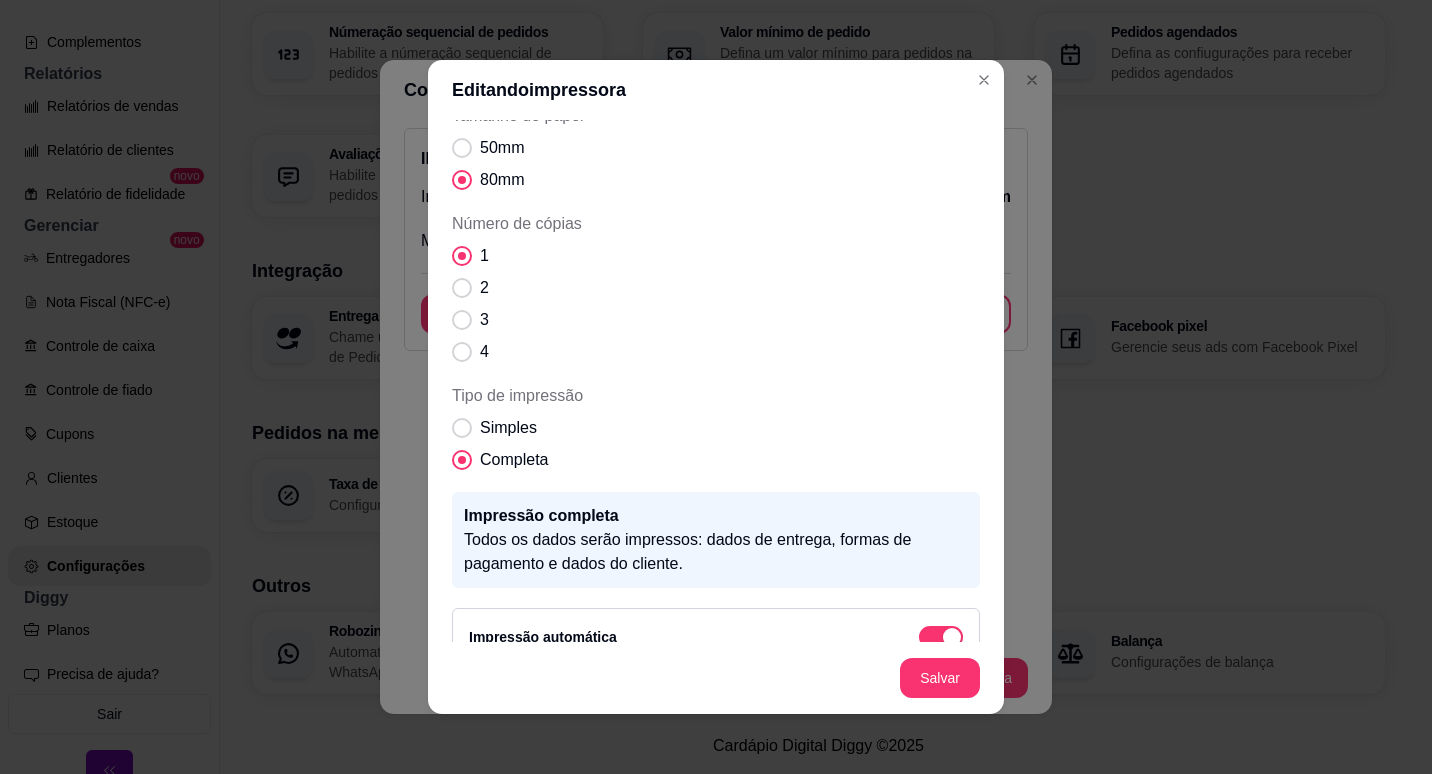 scroll, scrollTop: 0, scrollLeft: 0, axis: both 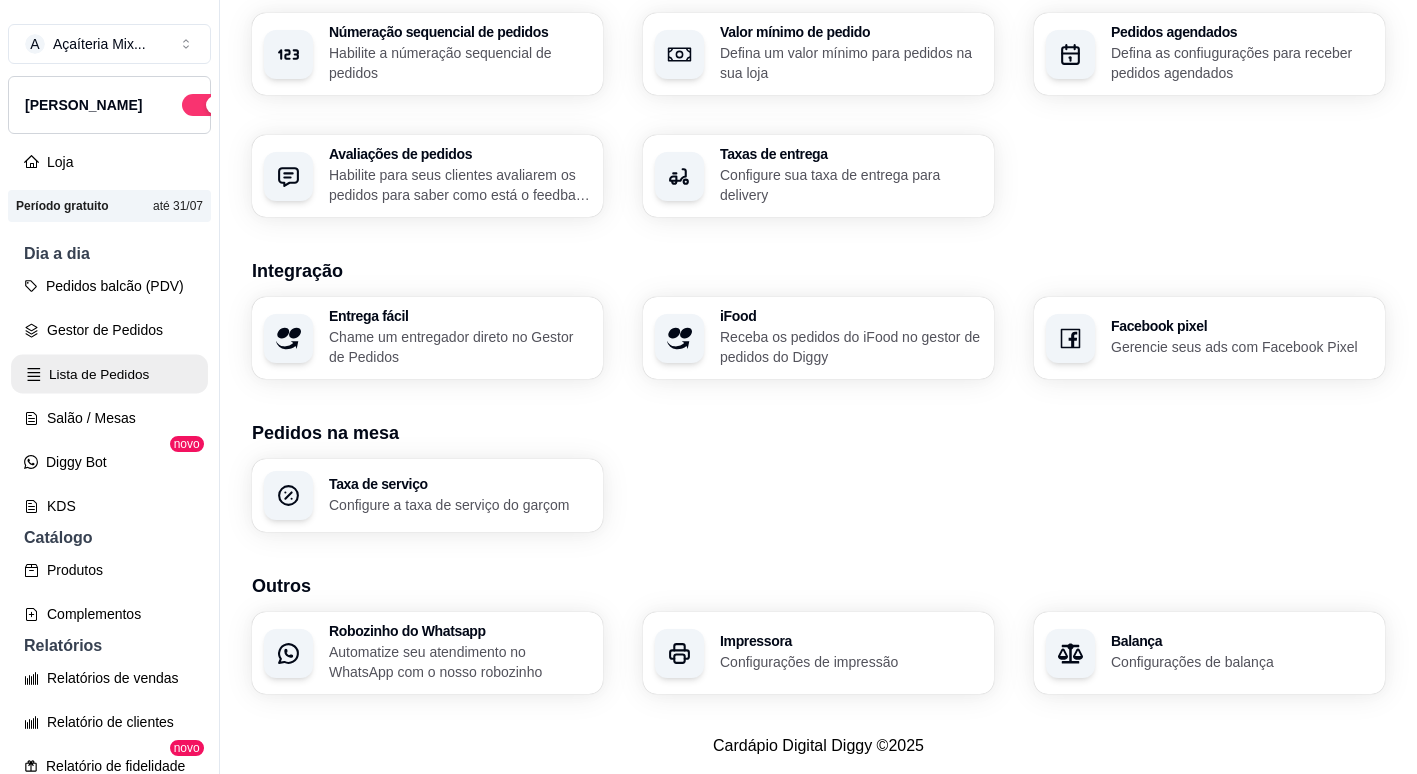 click on "Lista de Pedidos" at bounding box center [109, 374] 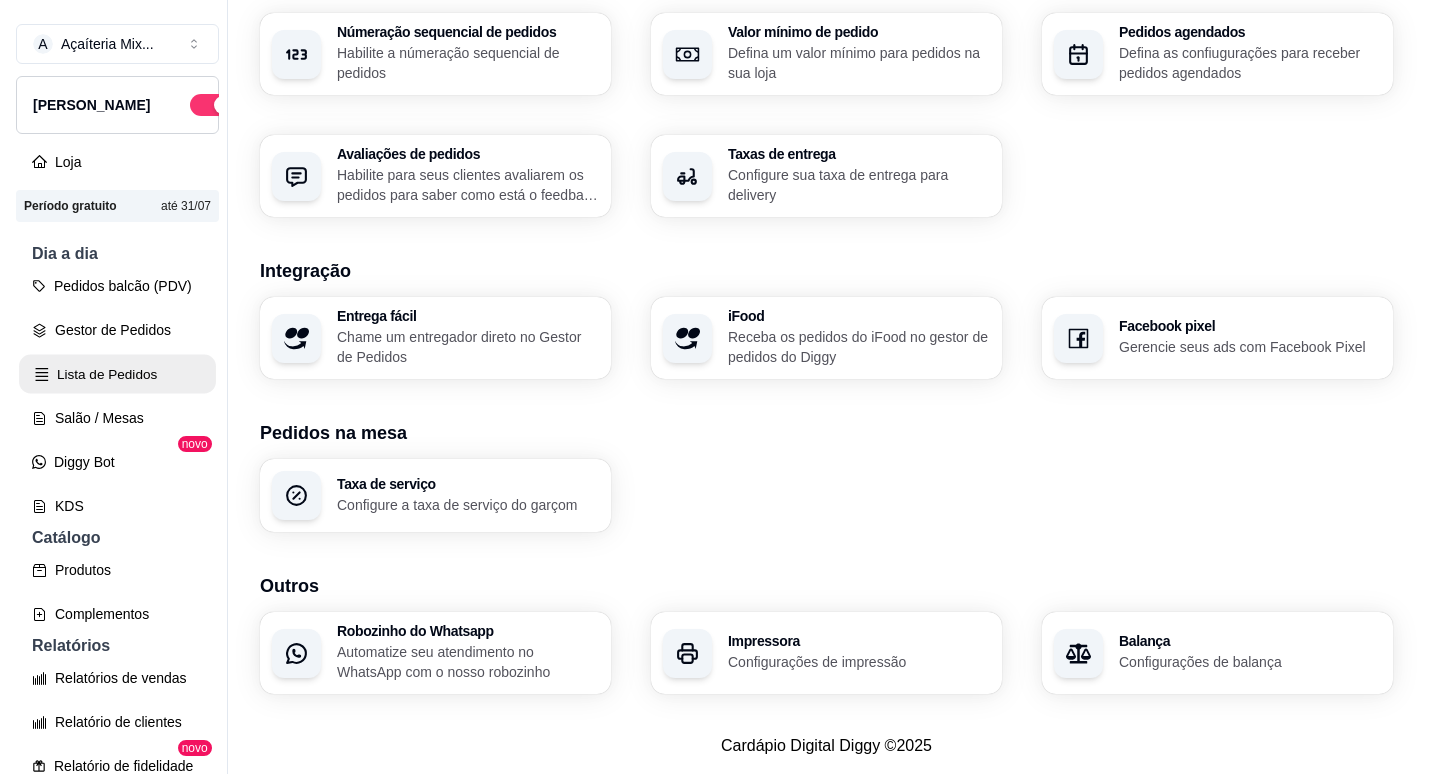 scroll, scrollTop: 0, scrollLeft: 0, axis: both 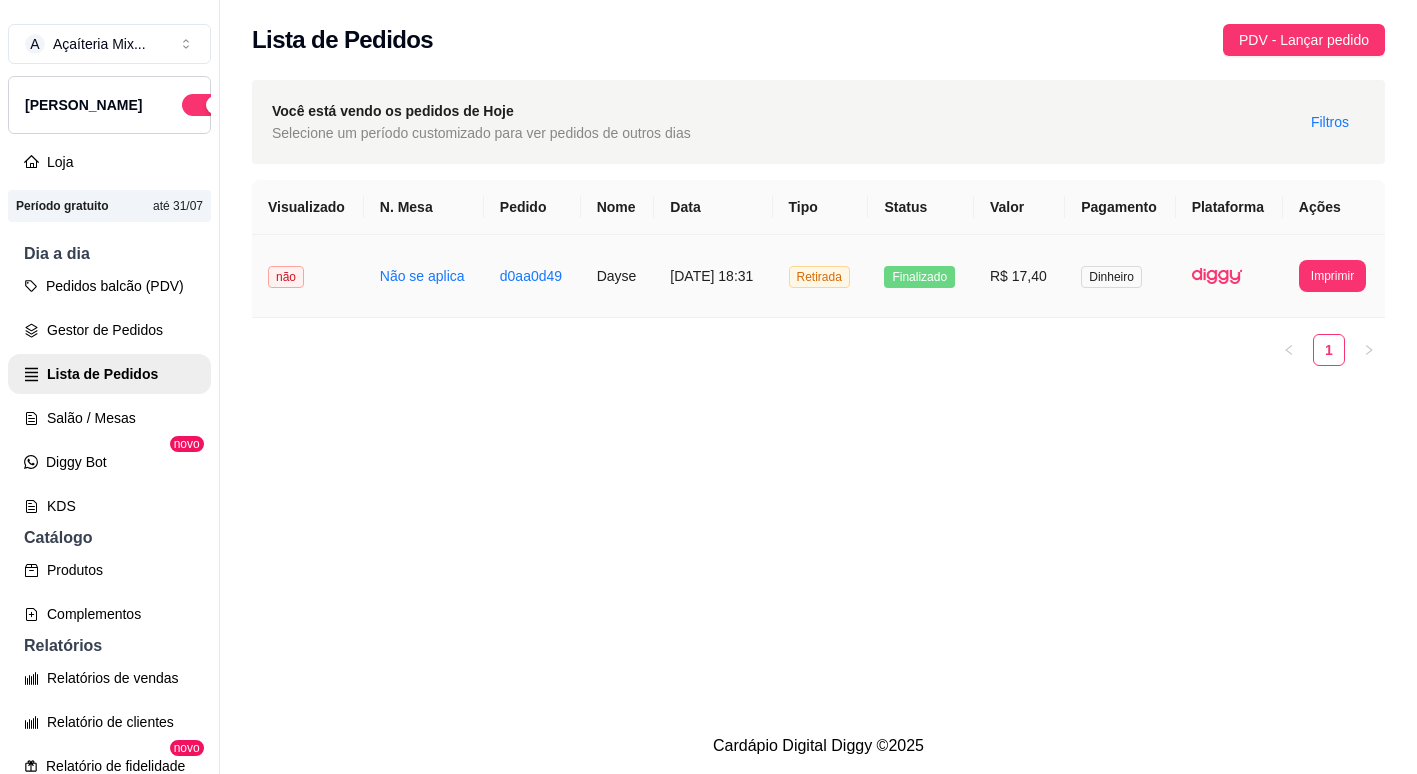click on "não" at bounding box center [286, 277] 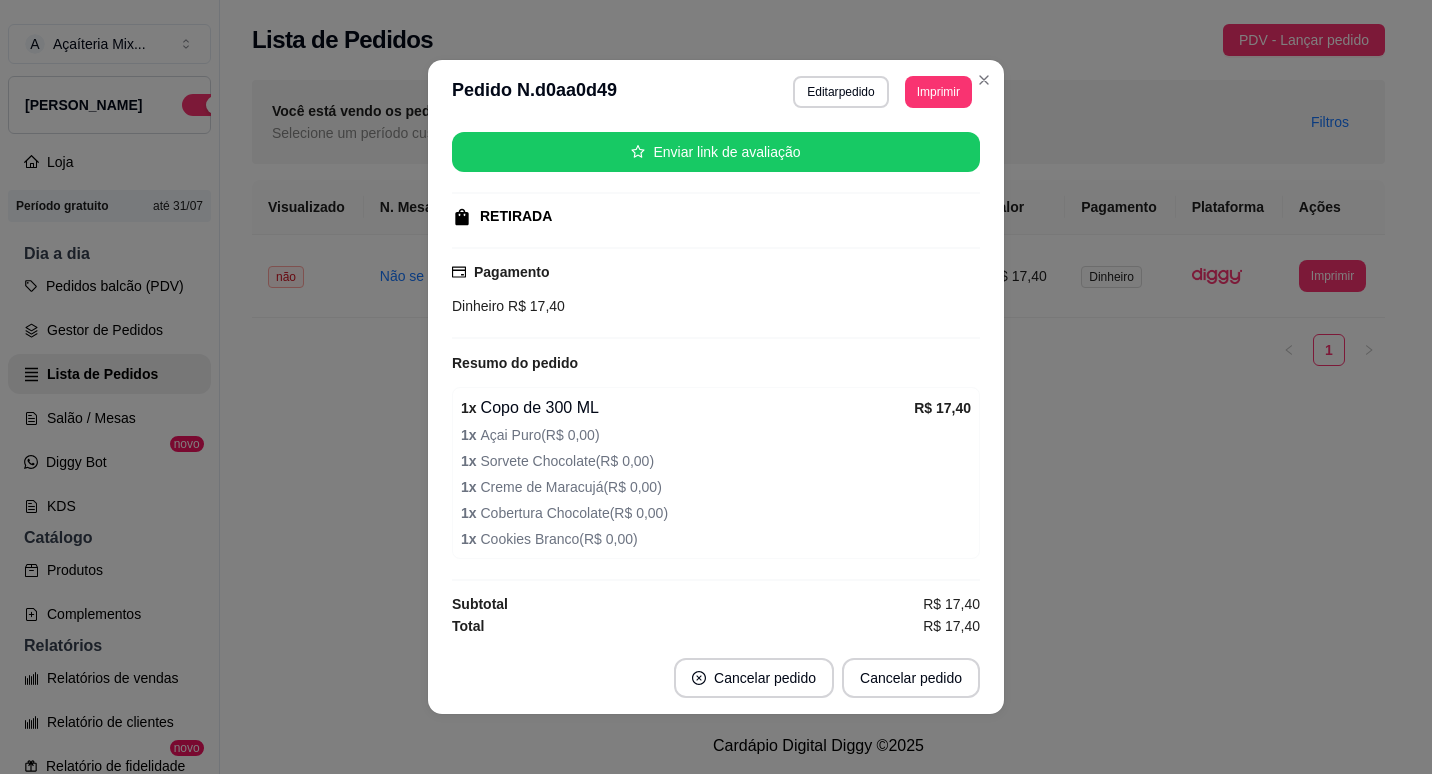 scroll, scrollTop: 203, scrollLeft: 0, axis: vertical 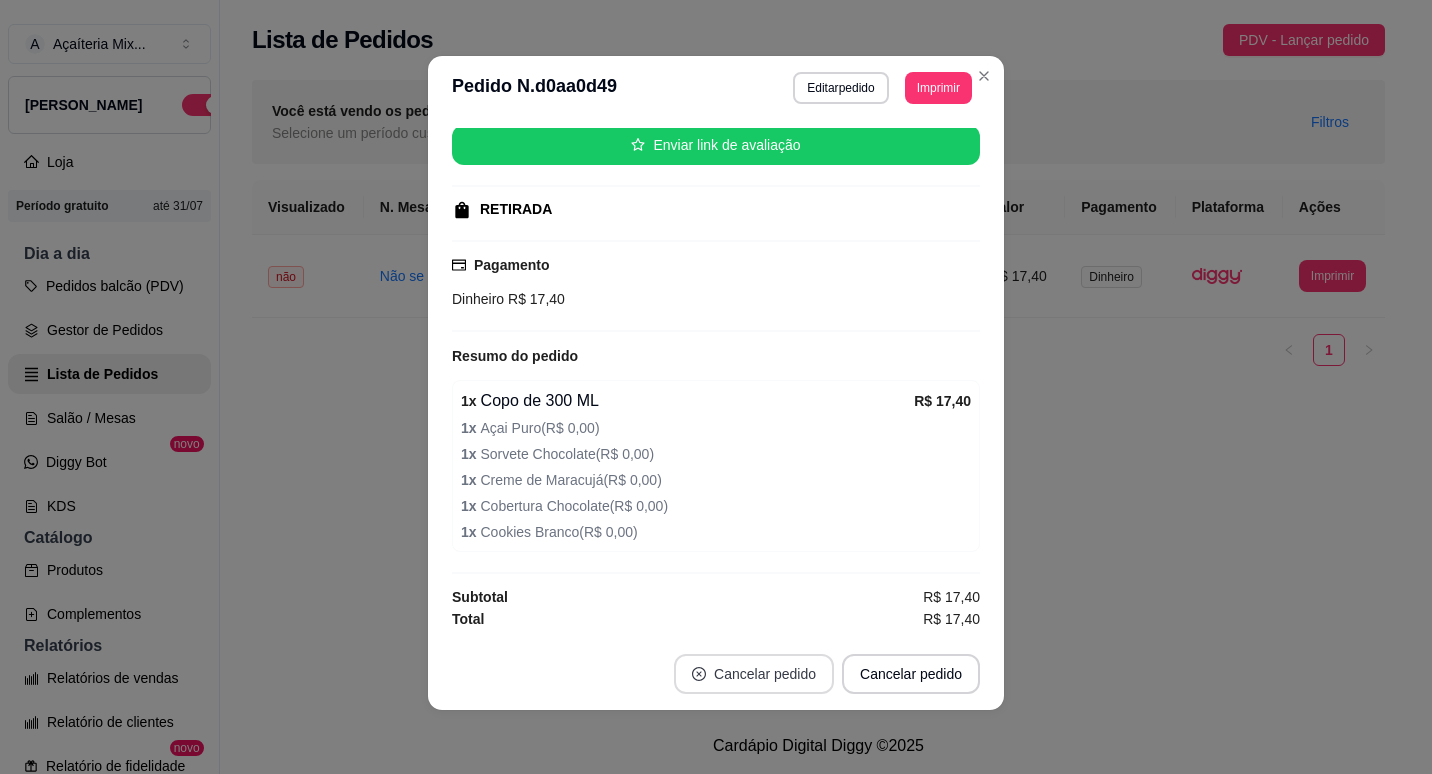 click on "Cancelar pedido" at bounding box center [754, 674] 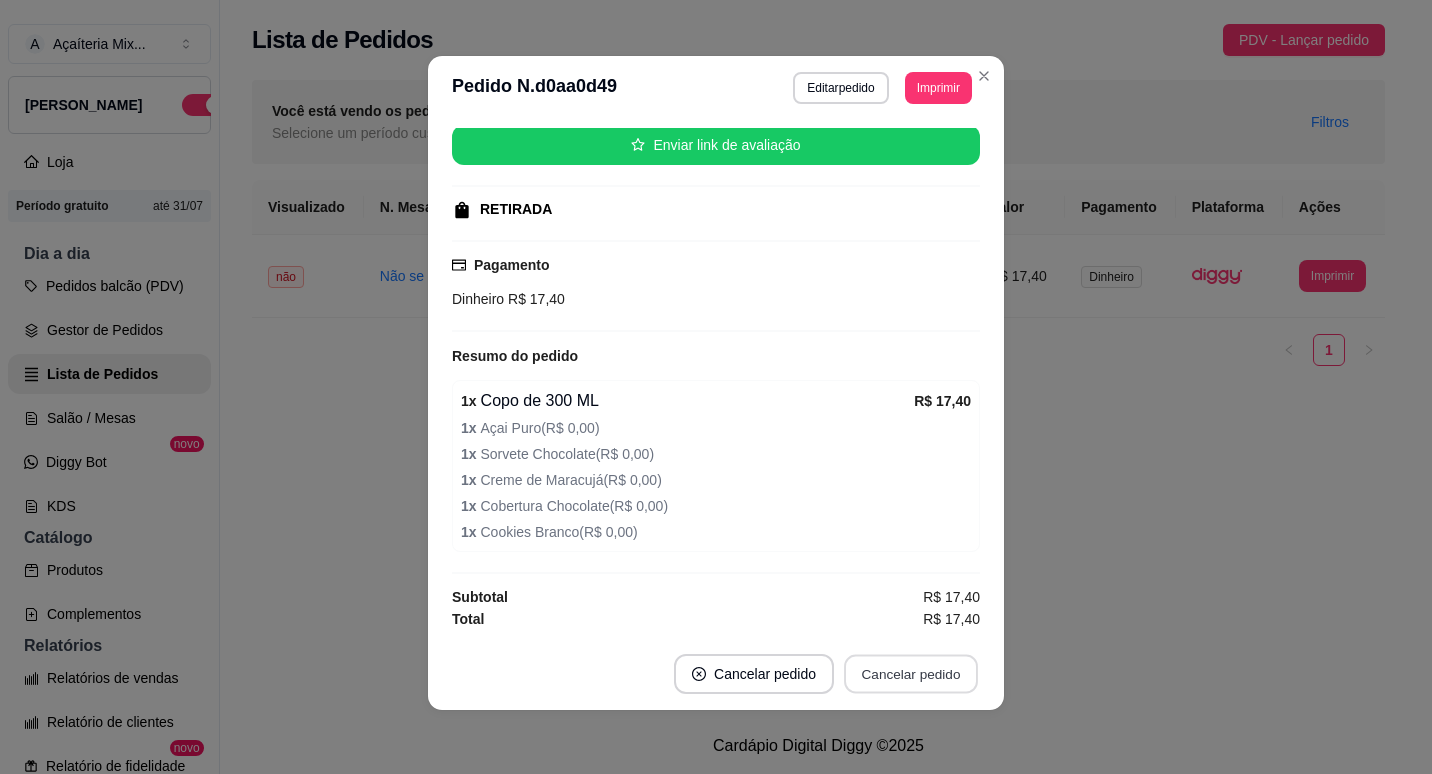 click on "Cancelar pedido" at bounding box center [911, 674] 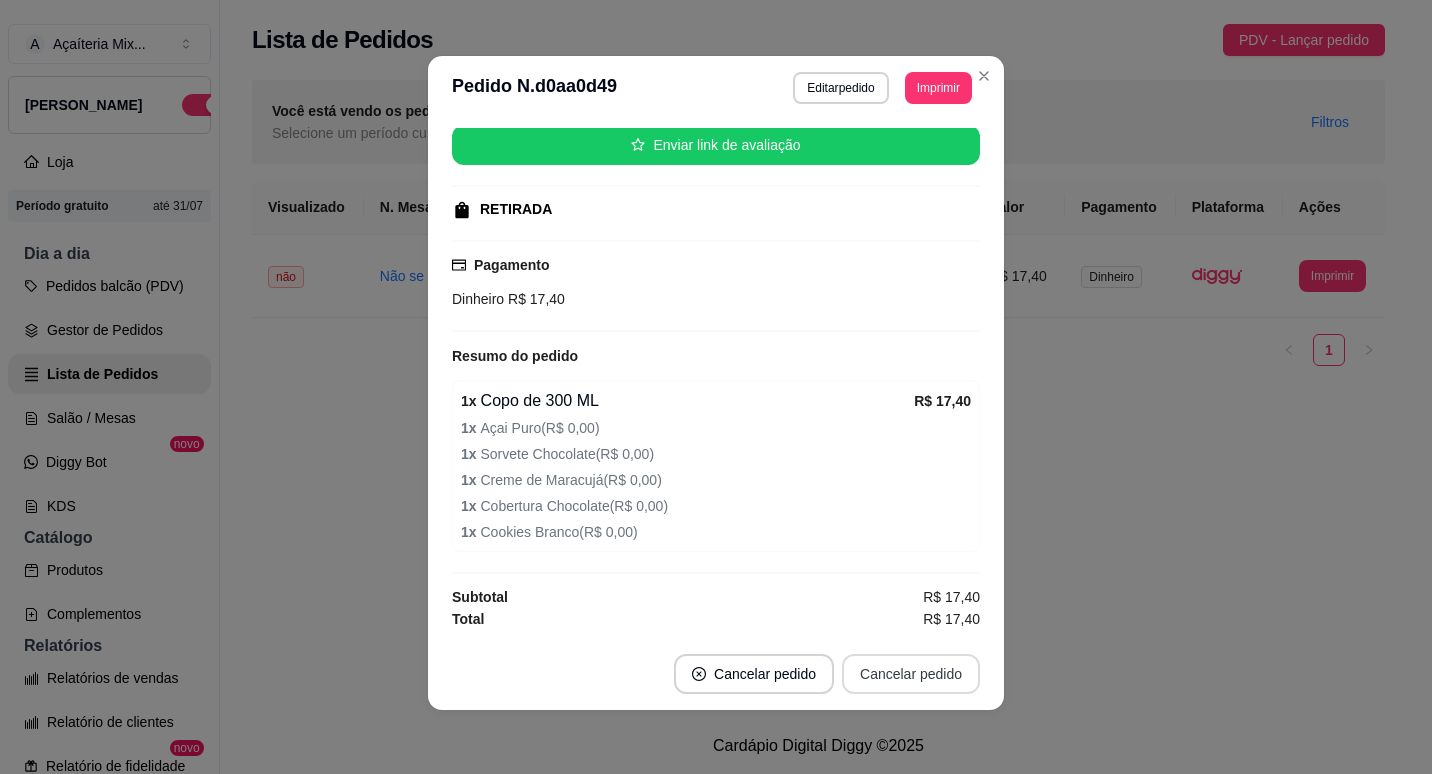 click on "Cancelar pedido" at bounding box center [911, 674] 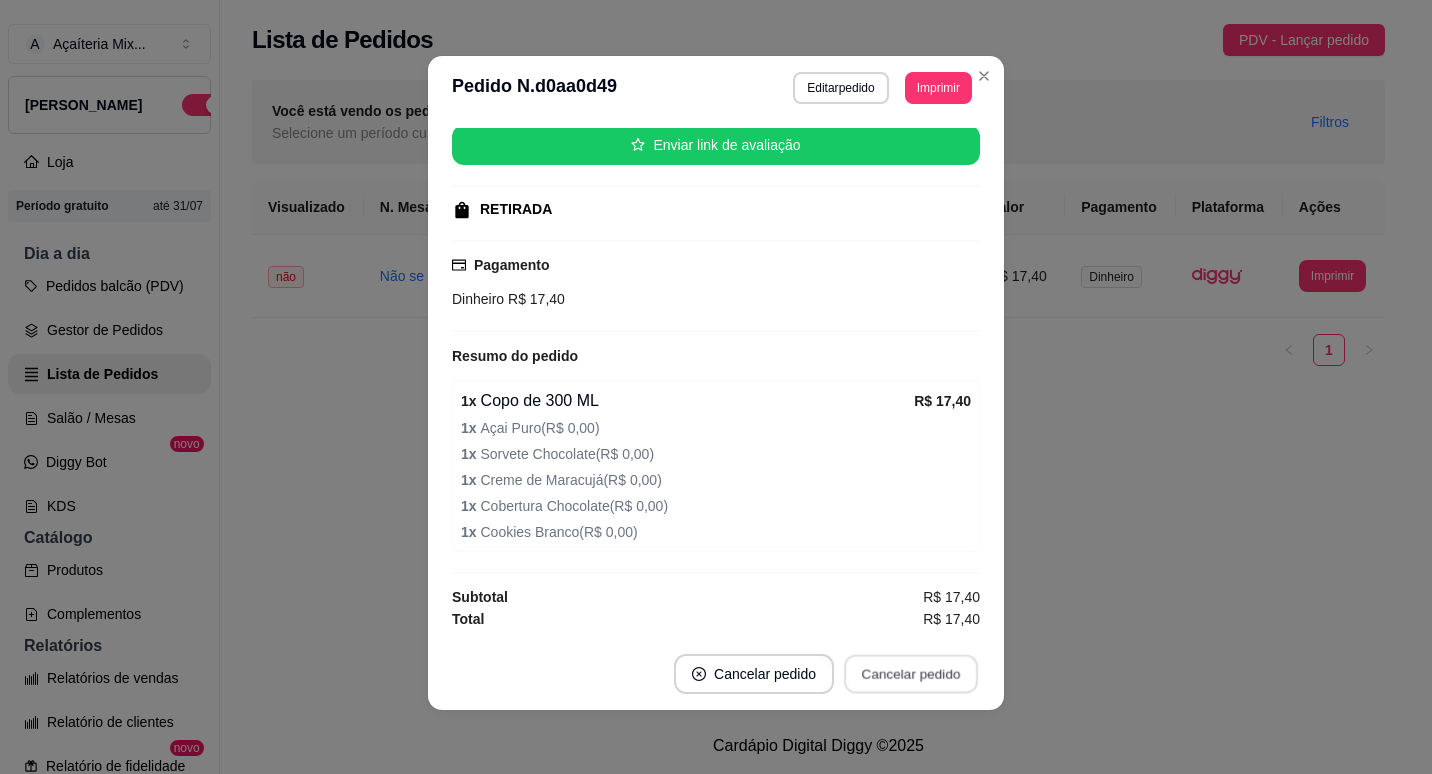 click on "Cancelar pedido" at bounding box center (911, 674) 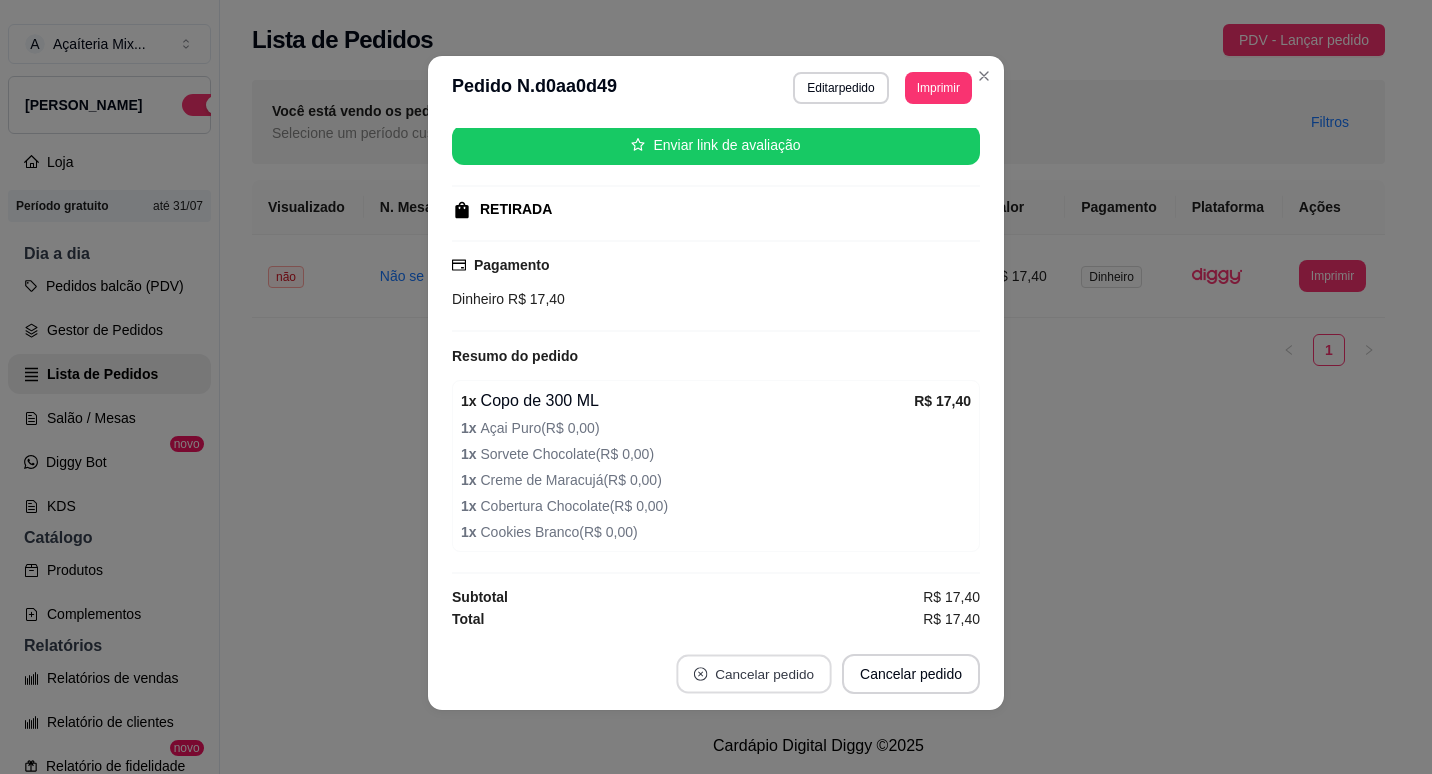 click on "Cancelar pedido" at bounding box center (753, 674) 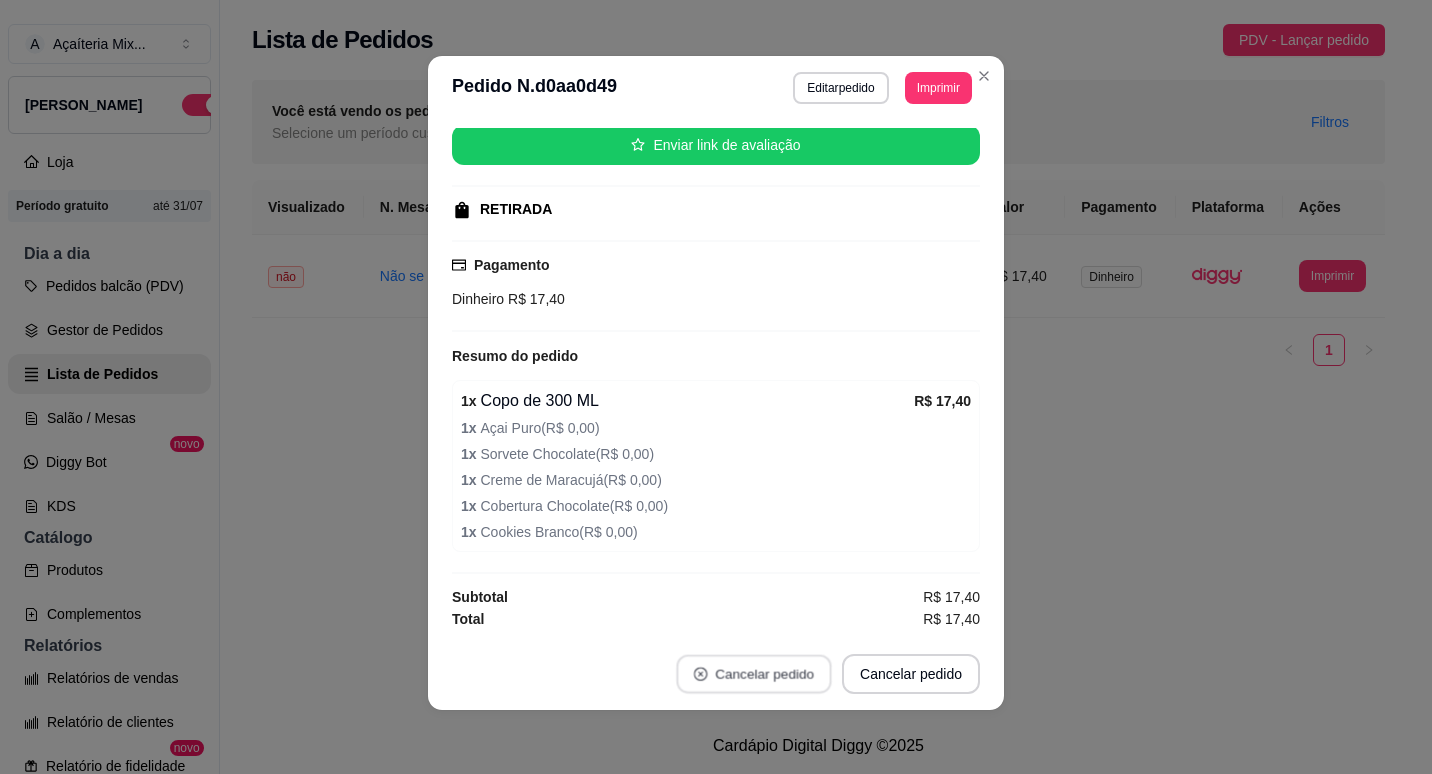 click on "Cancelar pedido" at bounding box center (753, 674) 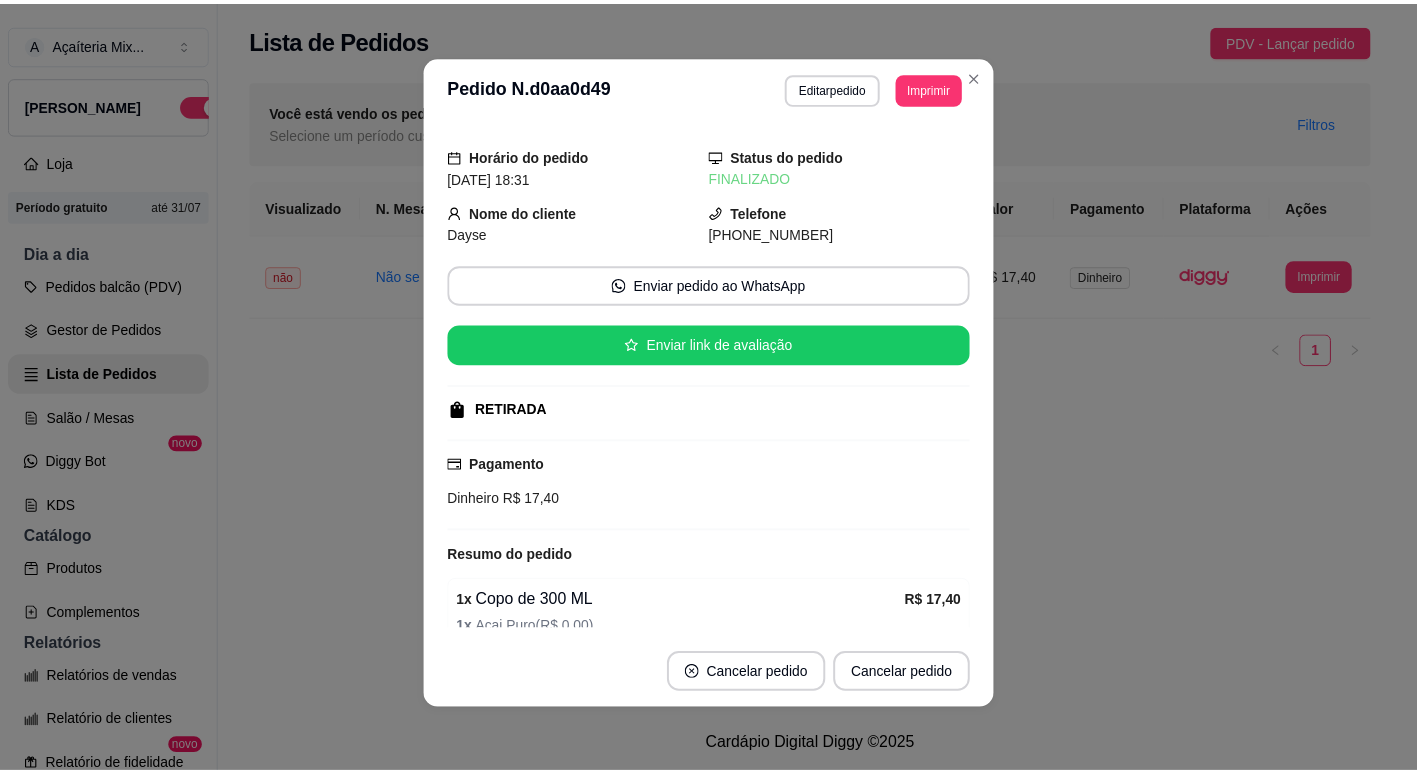 scroll, scrollTop: 0, scrollLeft: 0, axis: both 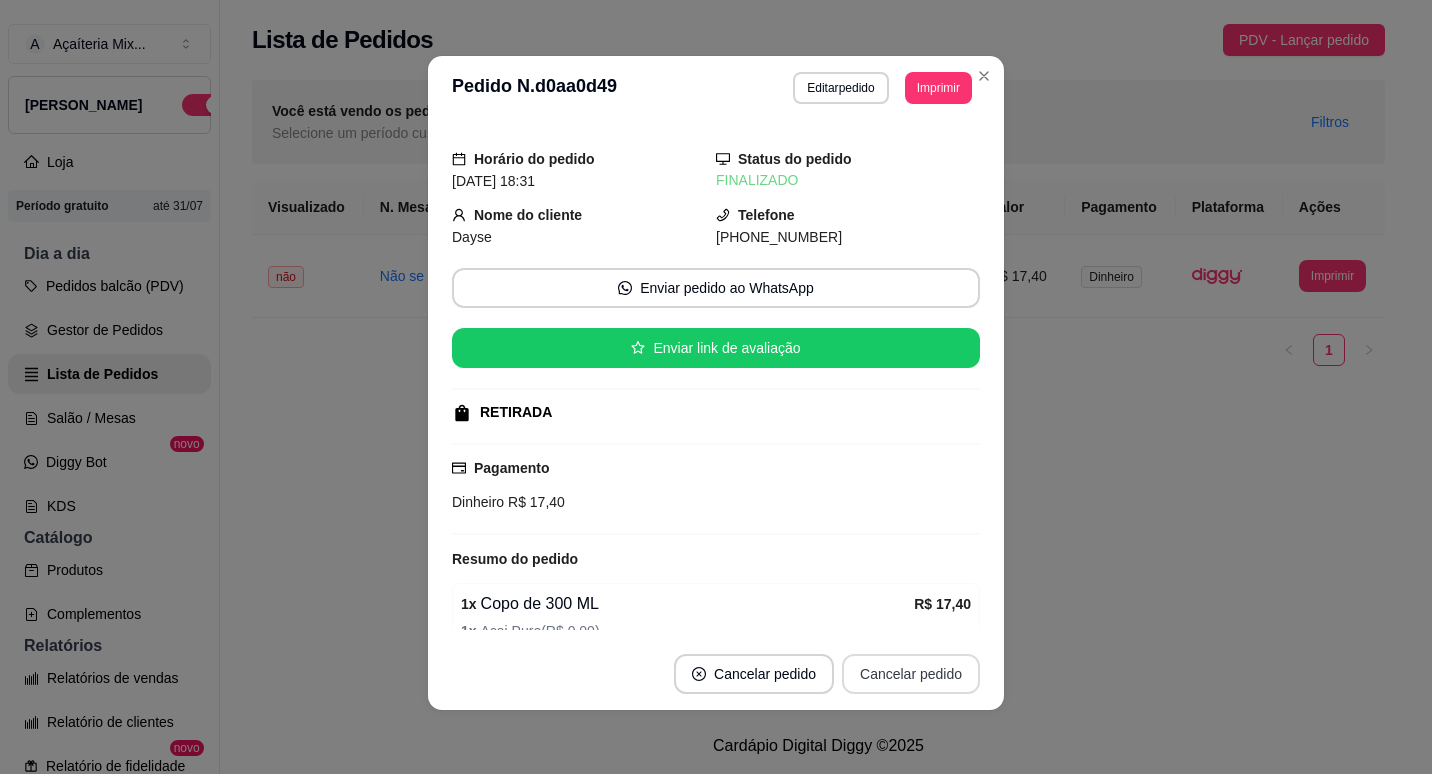 click on "Cancelar pedido" at bounding box center [911, 674] 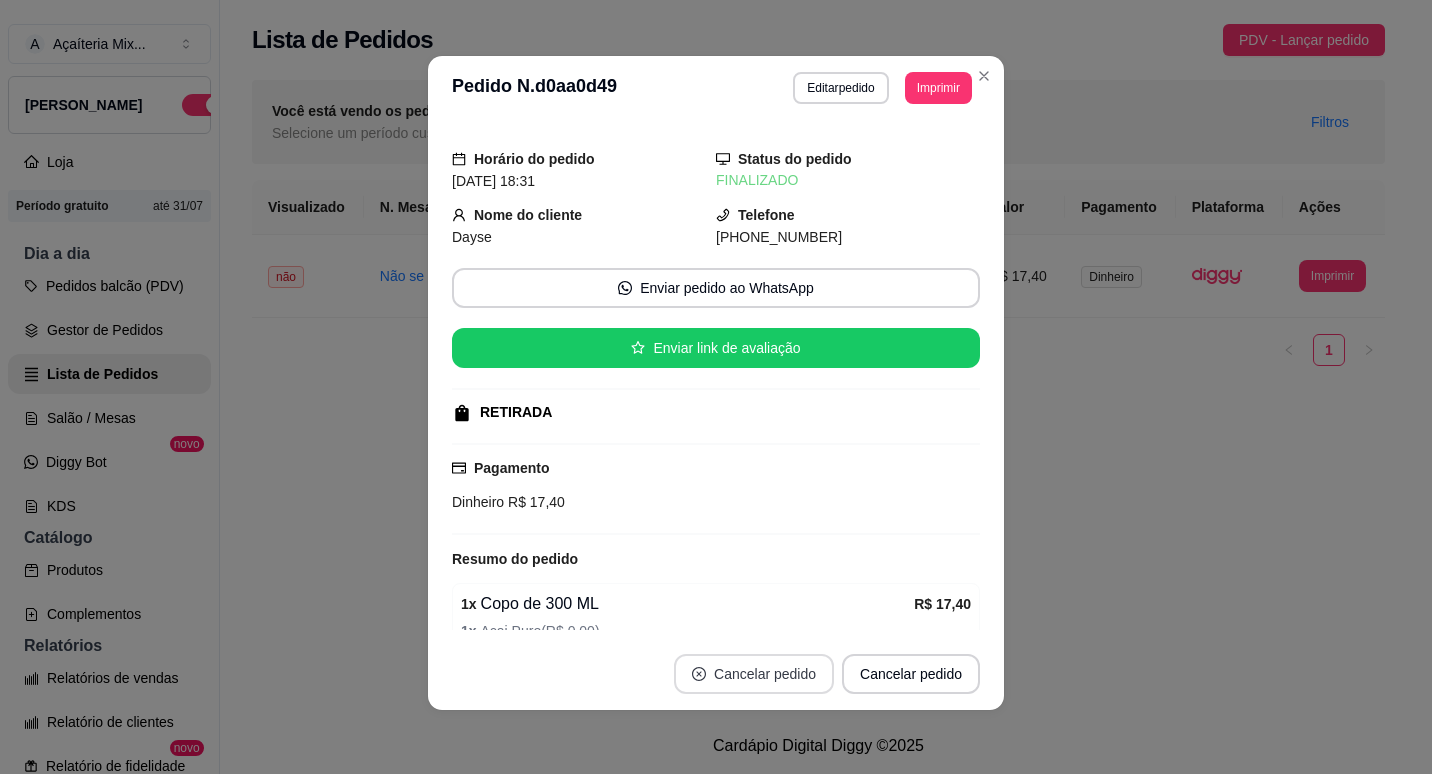 click on "Cancelar pedido" at bounding box center (754, 674) 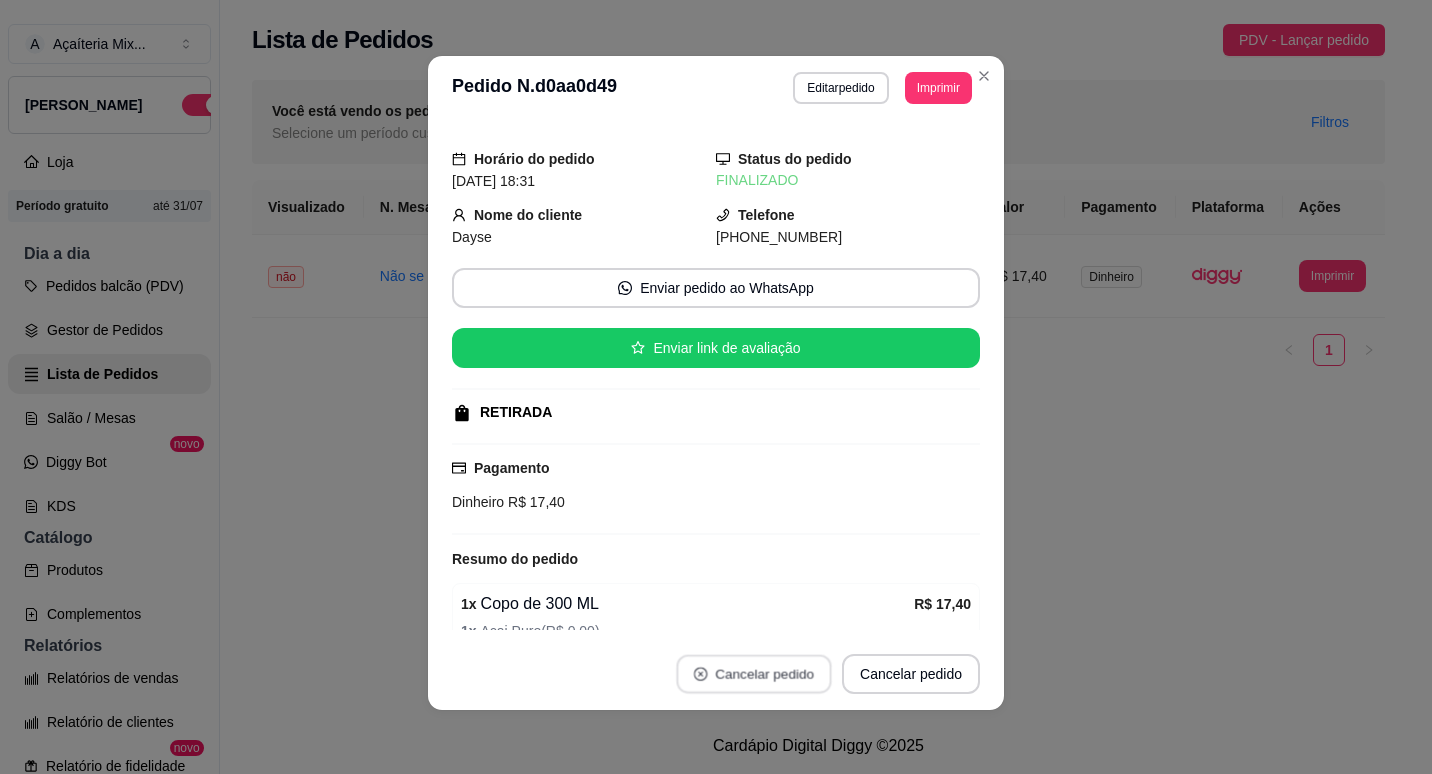 click on "Cancelar pedido" at bounding box center [753, 674] 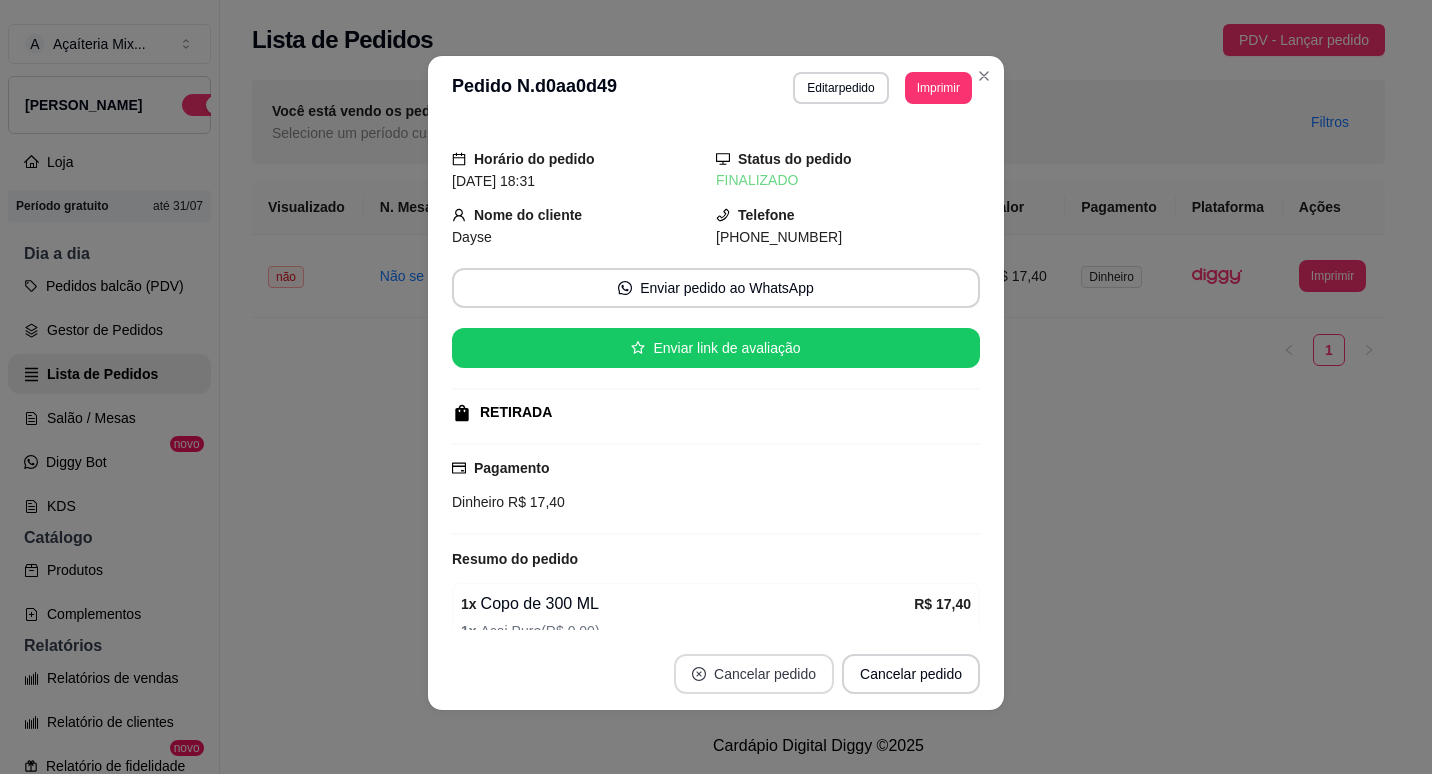 click on "Cancelar pedido" at bounding box center [754, 674] 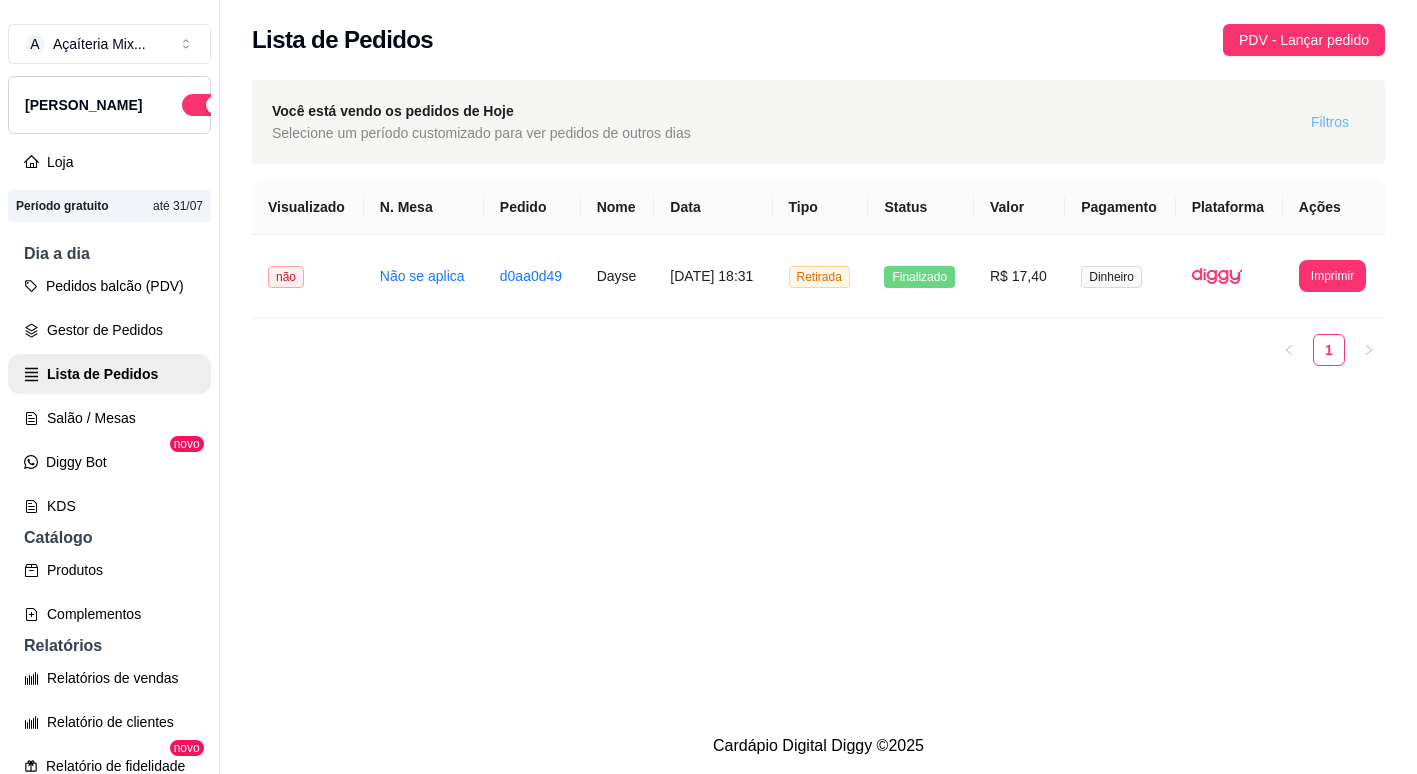 click on "Filtros" at bounding box center (1330, 122) 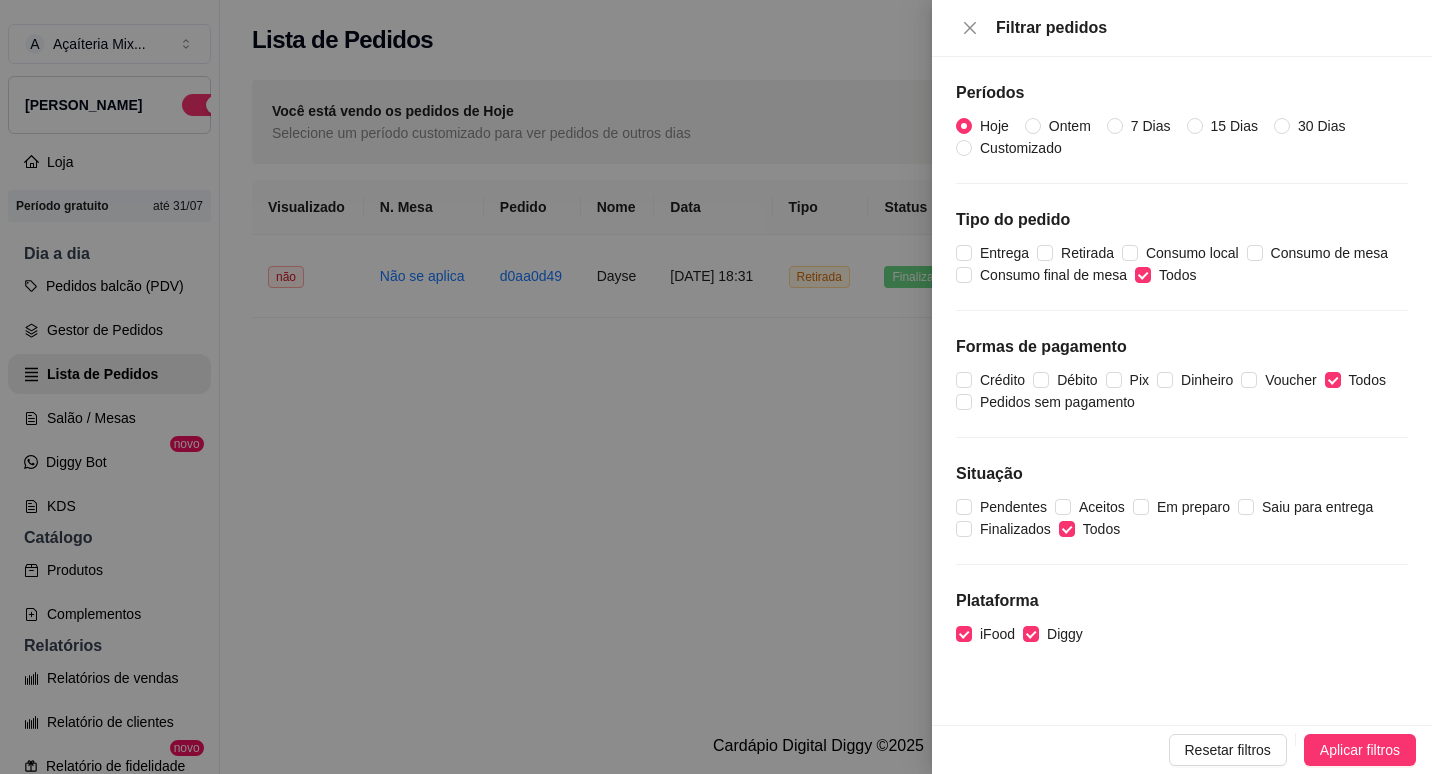 click at bounding box center [716, 387] 